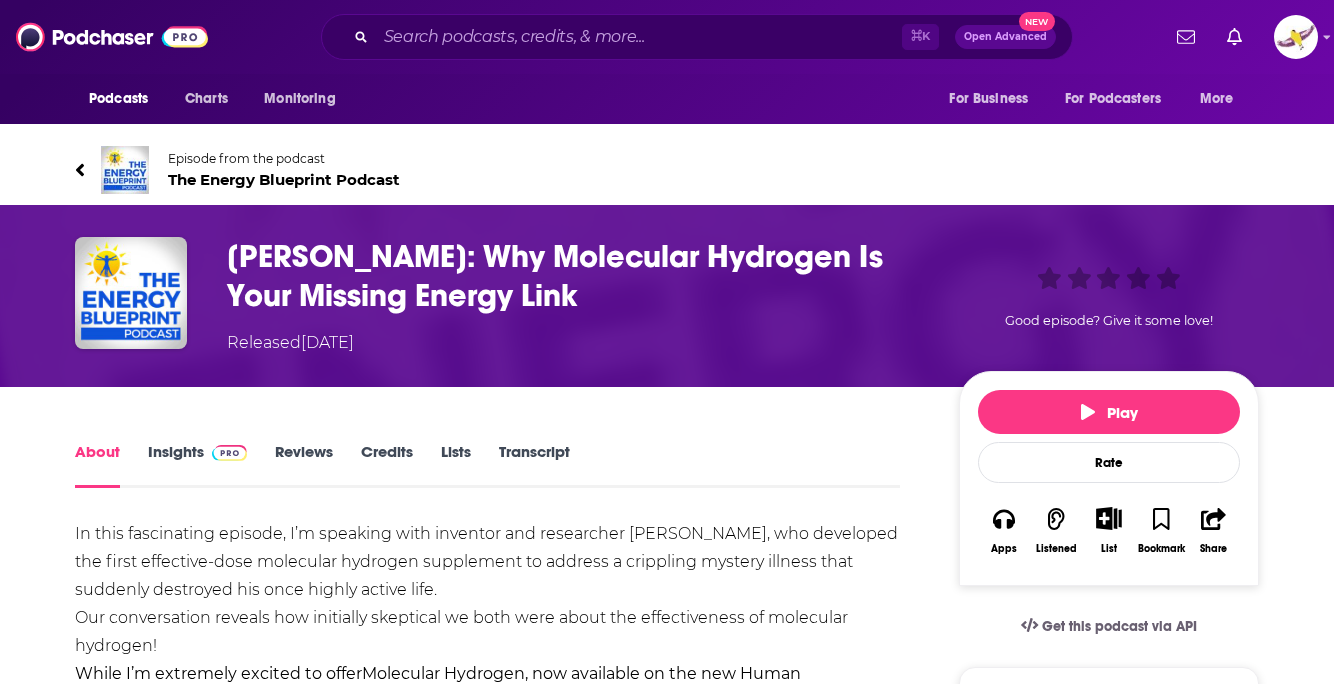 scroll, scrollTop: 0, scrollLeft: 0, axis: both 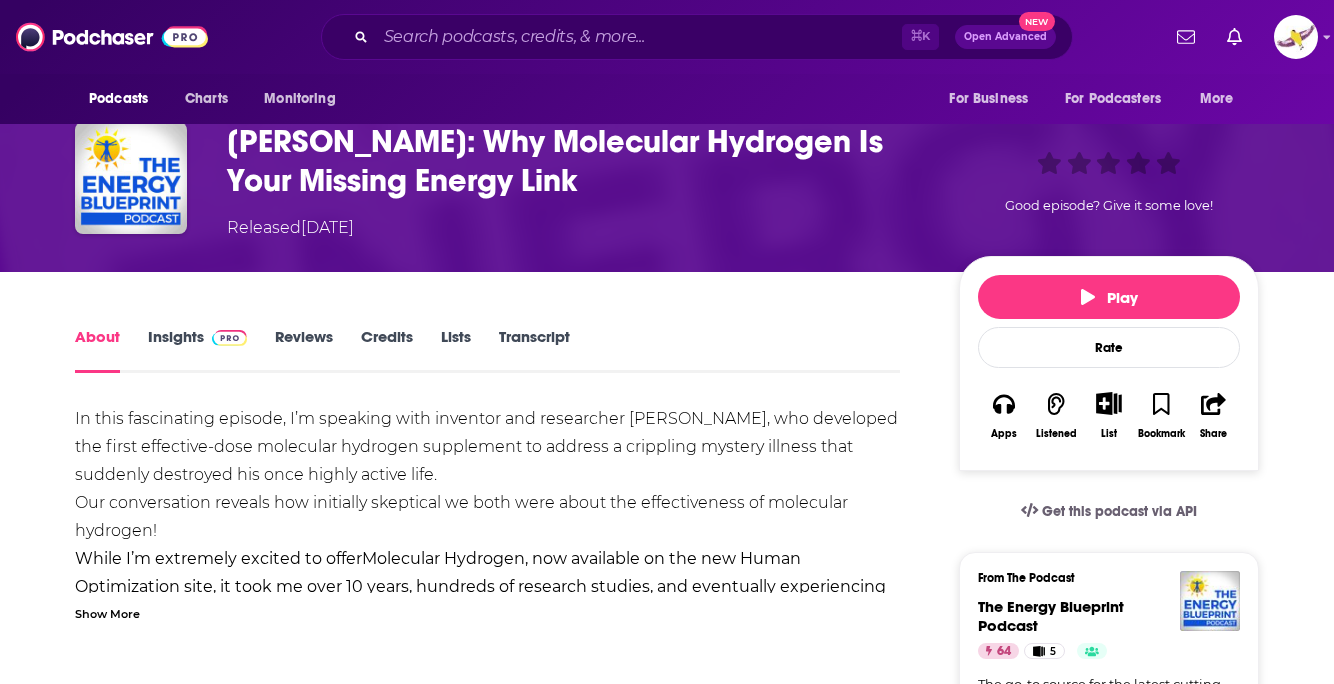 click on "[PERSON_NAME]: Why Molecular Hydrogen Is Your Missing Energy Link" at bounding box center (577, 161) 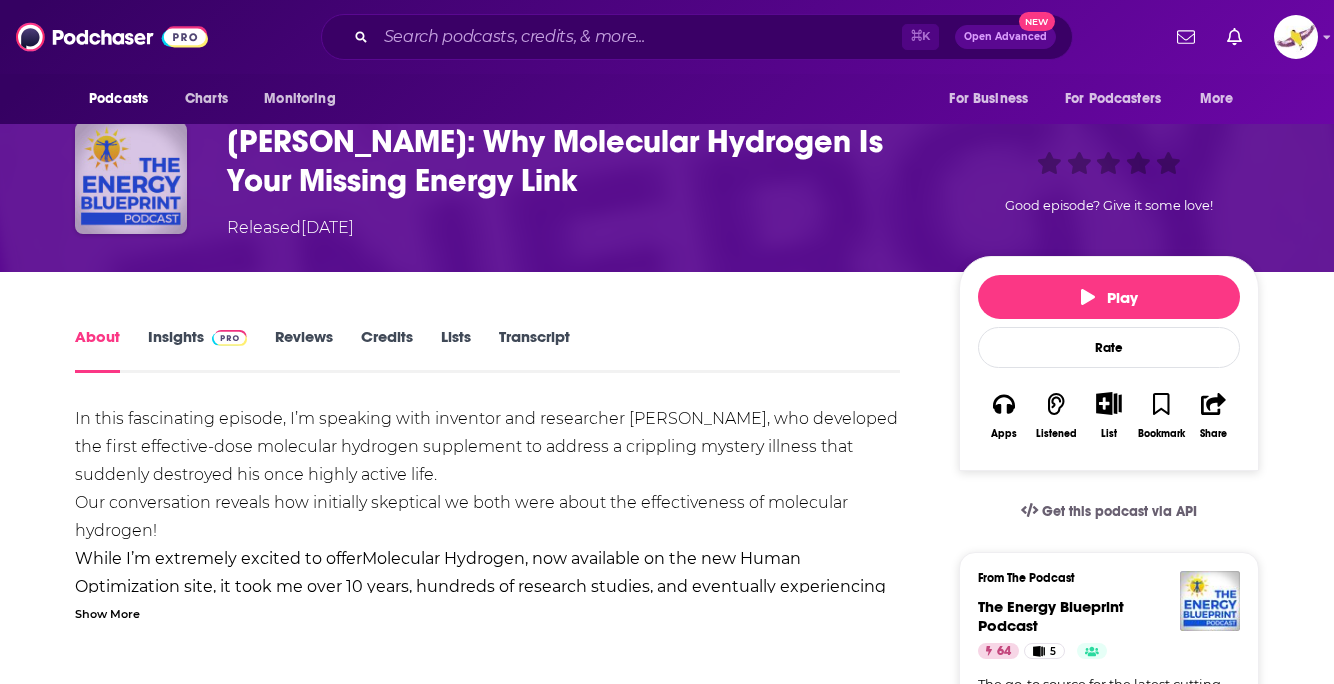 click at bounding box center (131, 178) 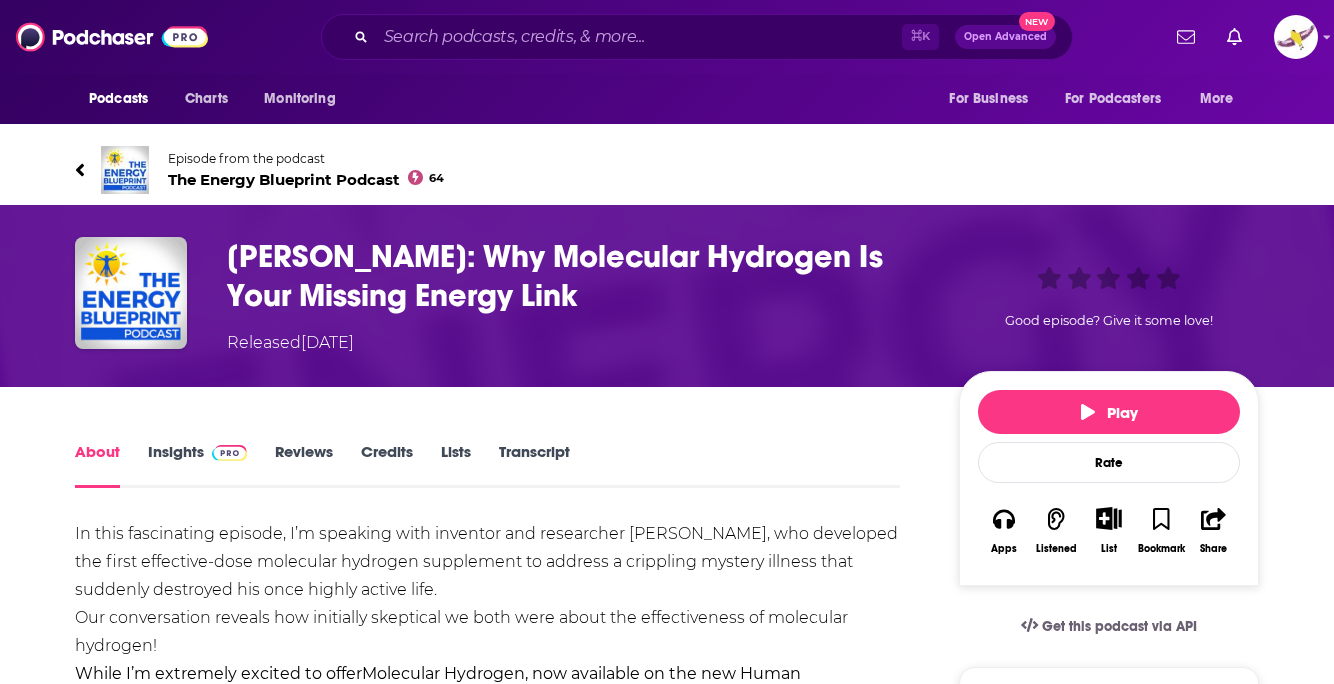 click on "Insights" at bounding box center [197, 465] 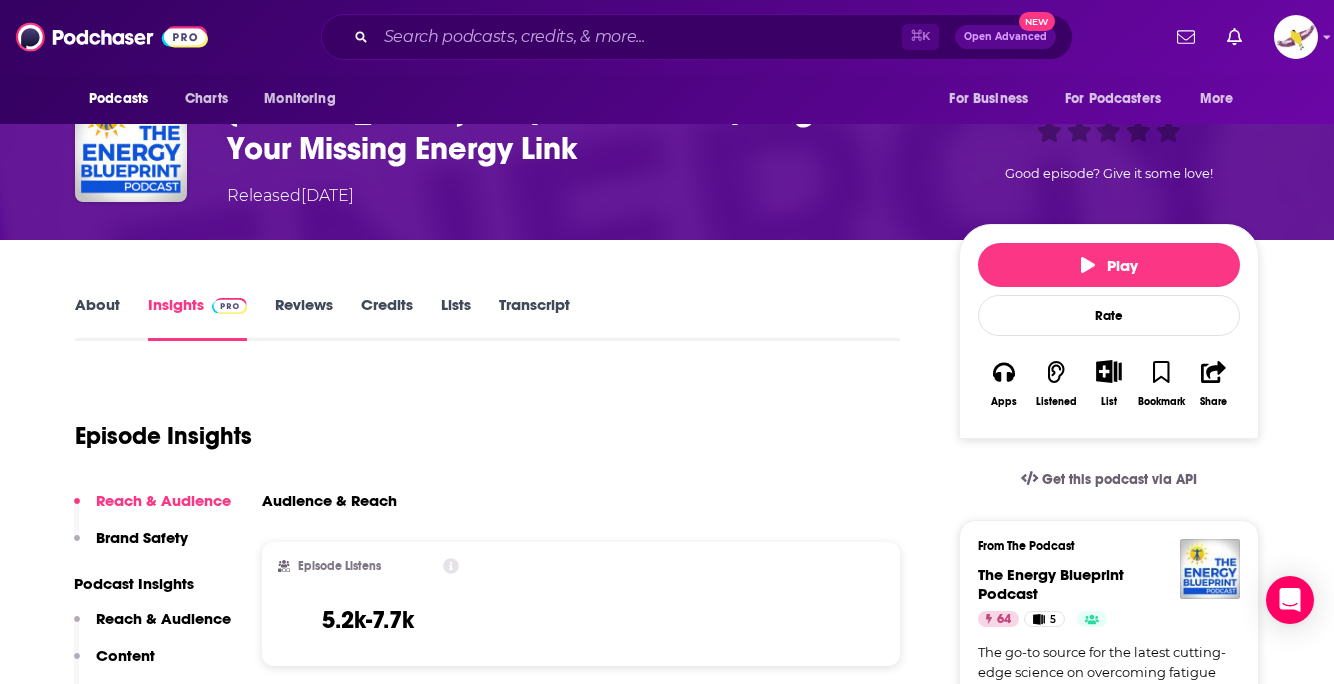 scroll, scrollTop: 443, scrollLeft: 0, axis: vertical 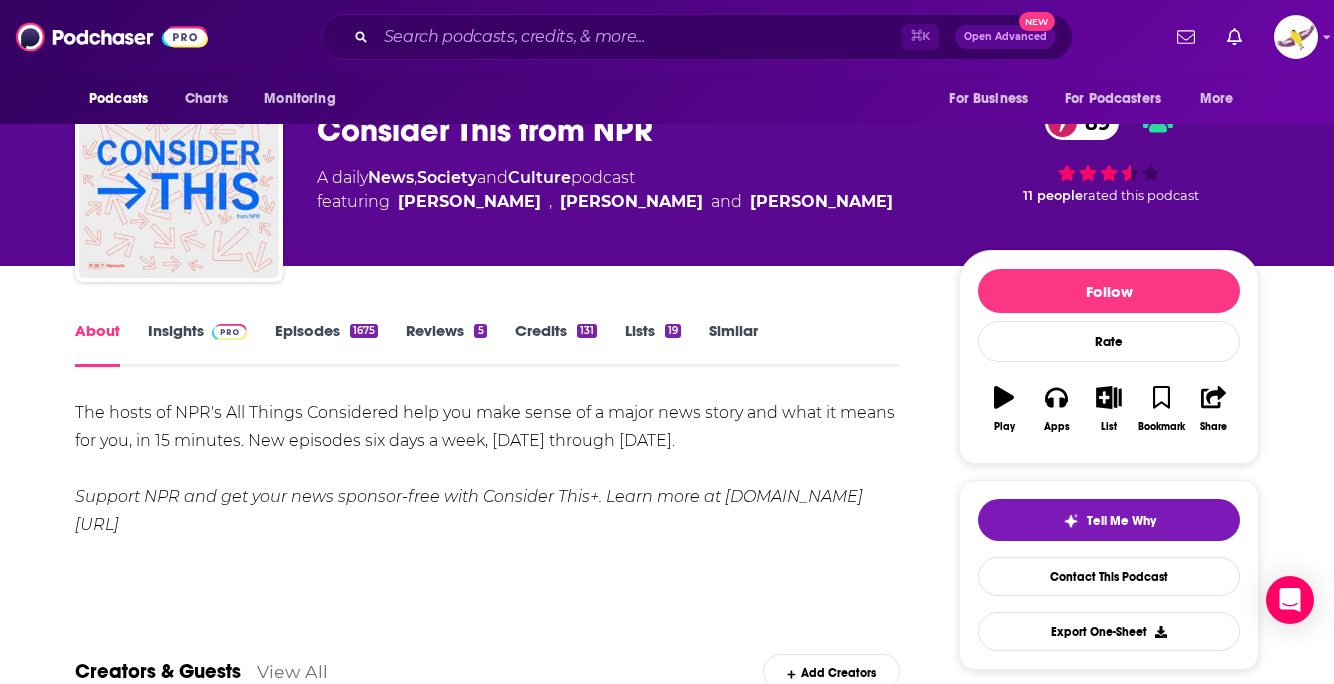 click on "The hosts of NPR's All Things Considered help you make sense of a major news story and what it means for you, in 15 minutes. New episodes six days a week, Sunday through Friday.
Support NPR and get your news sponsor-free with Consider This+. Learn more at plus.npr.org/considerthis" at bounding box center [487, 469] 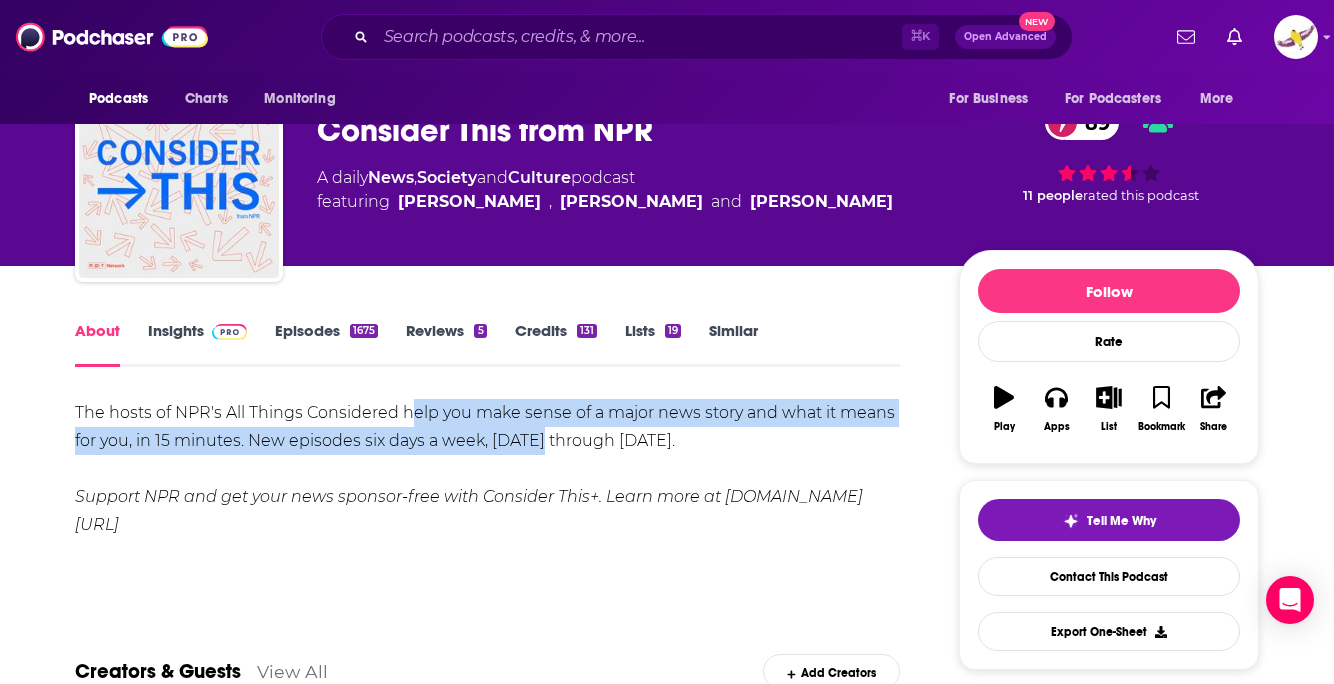 drag, startPoint x: 407, startPoint y: 414, endPoint x: 550, endPoint y: 435, distance: 144.53374 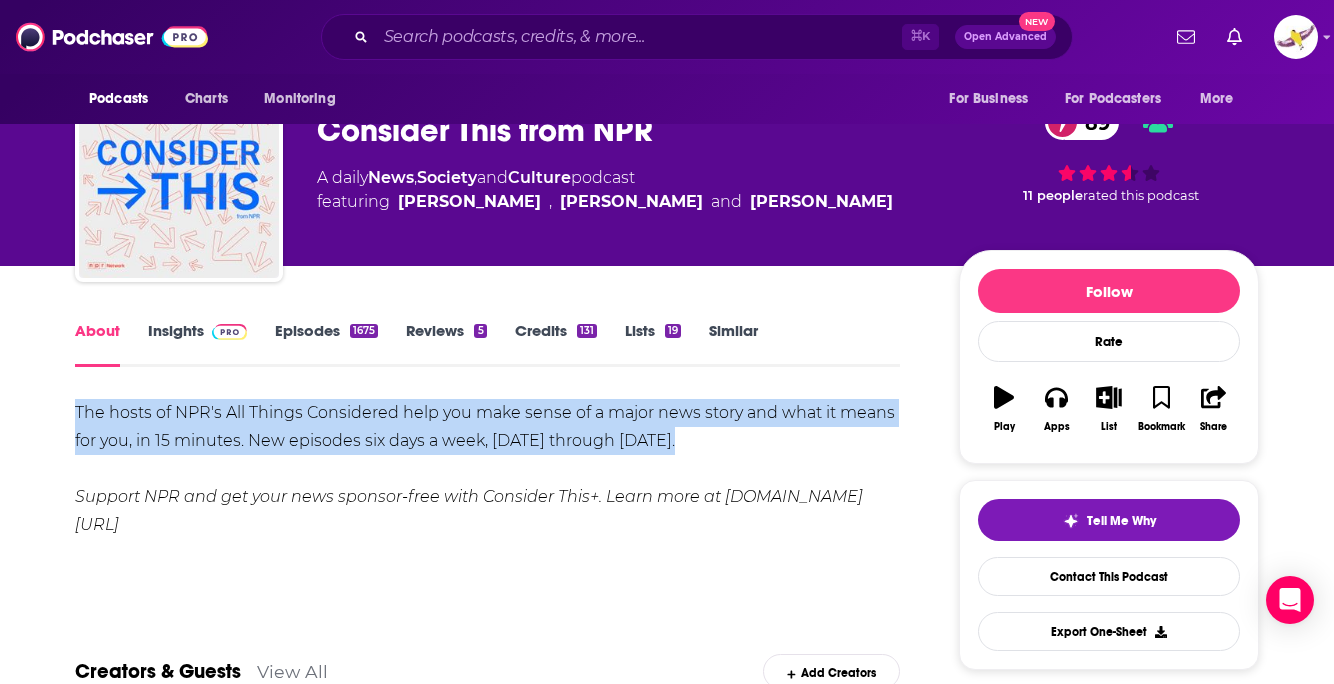 drag, startPoint x: 69, startPoint y: 407, endPoint x: 734, endPoint y: 439, distance: 665.7695 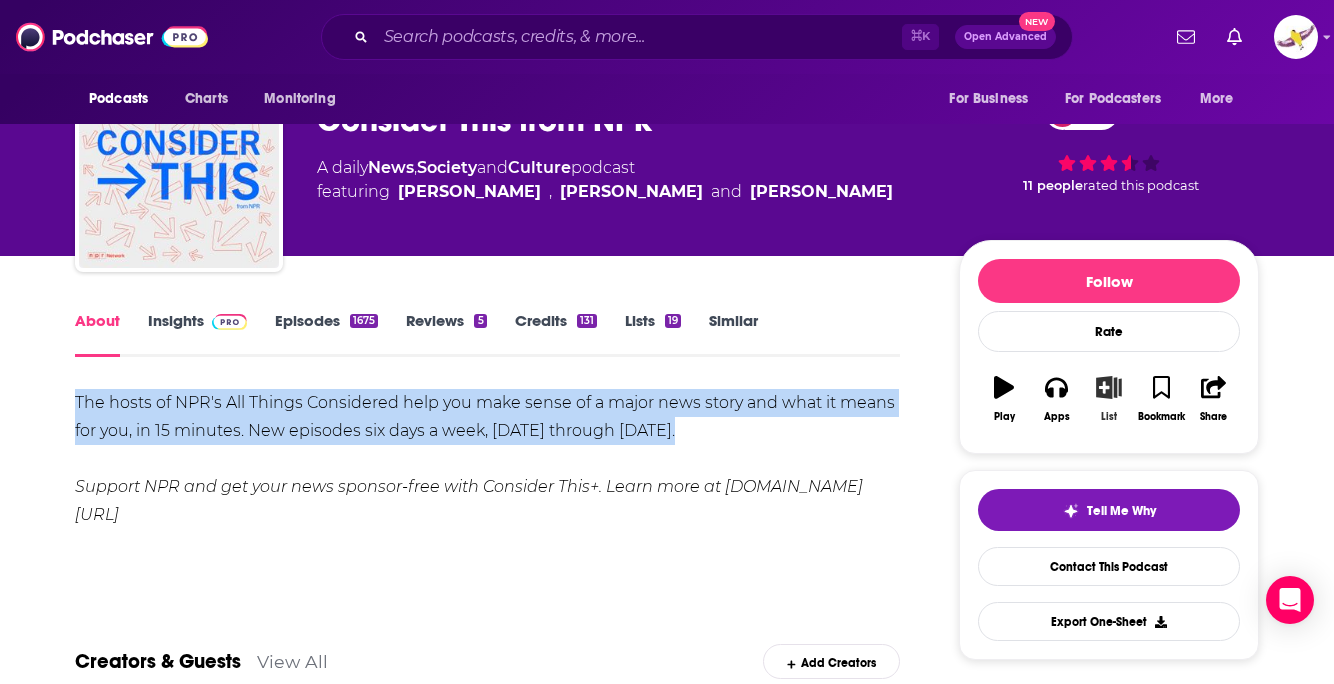 click 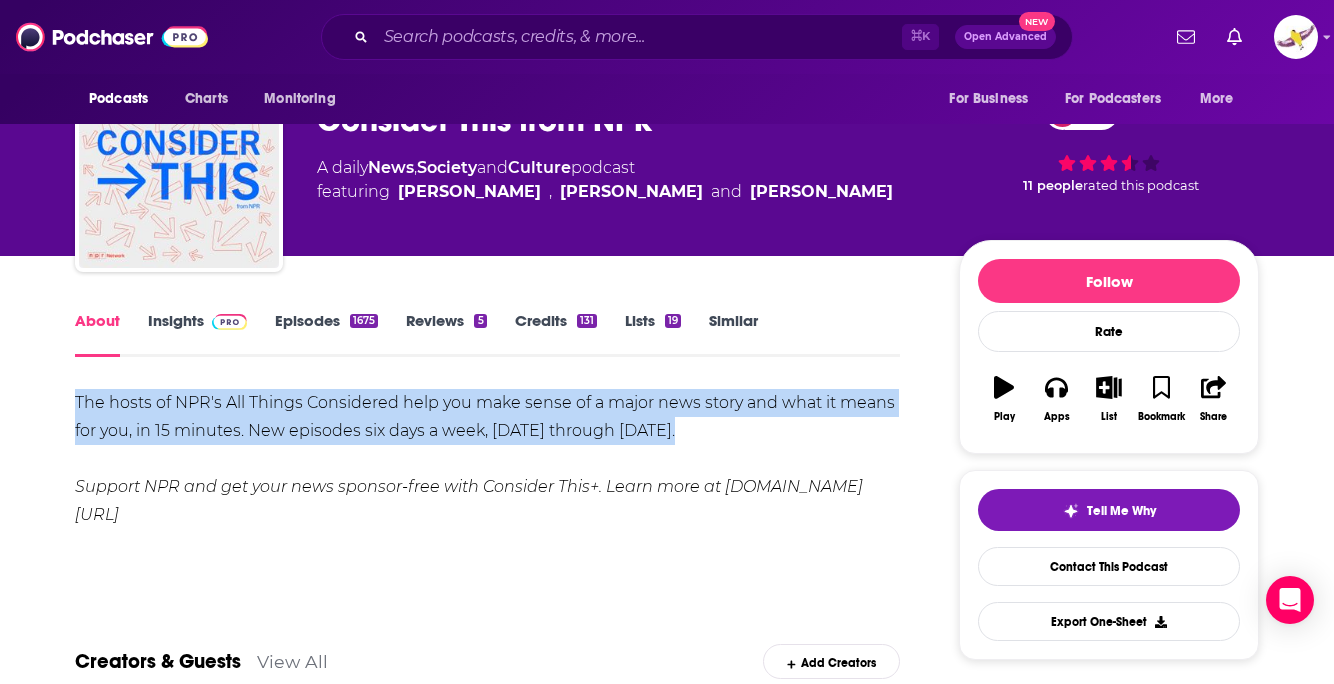 scroll, scrollTop: 0, scrollLeft: 0, axis: both 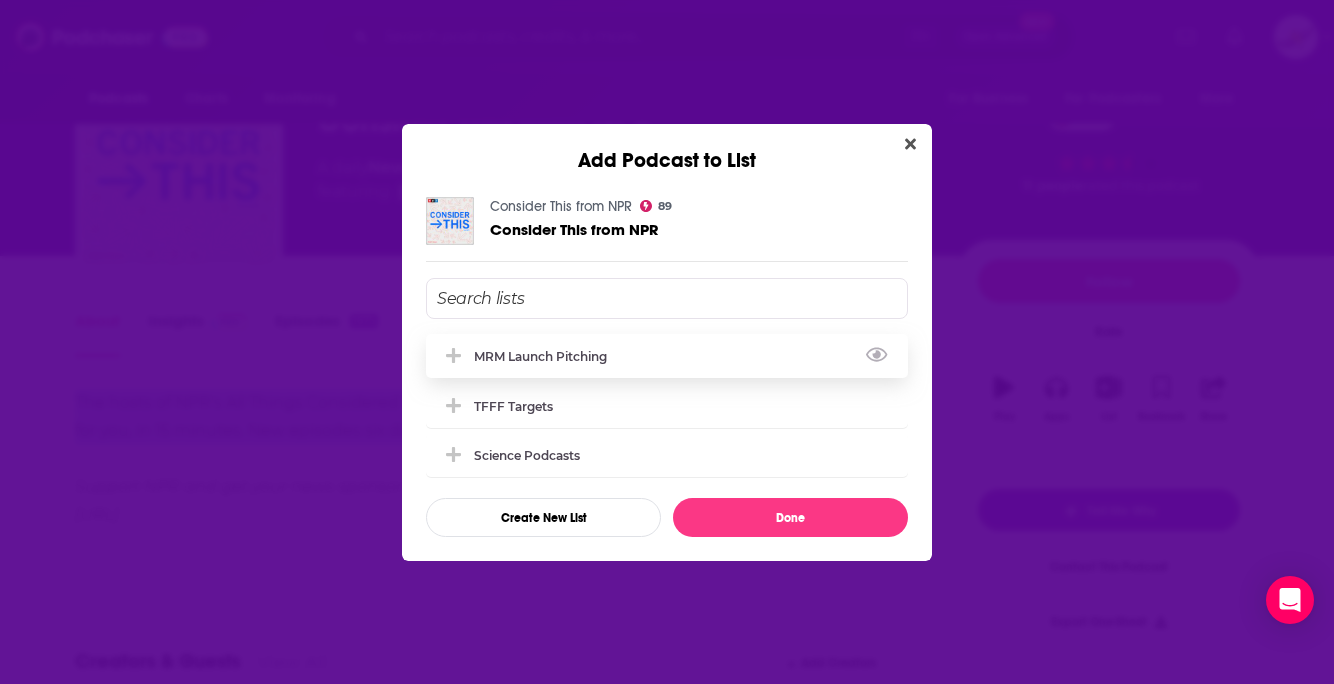 click on "MRM Launch Pitching" at bounding box center [546, 356] 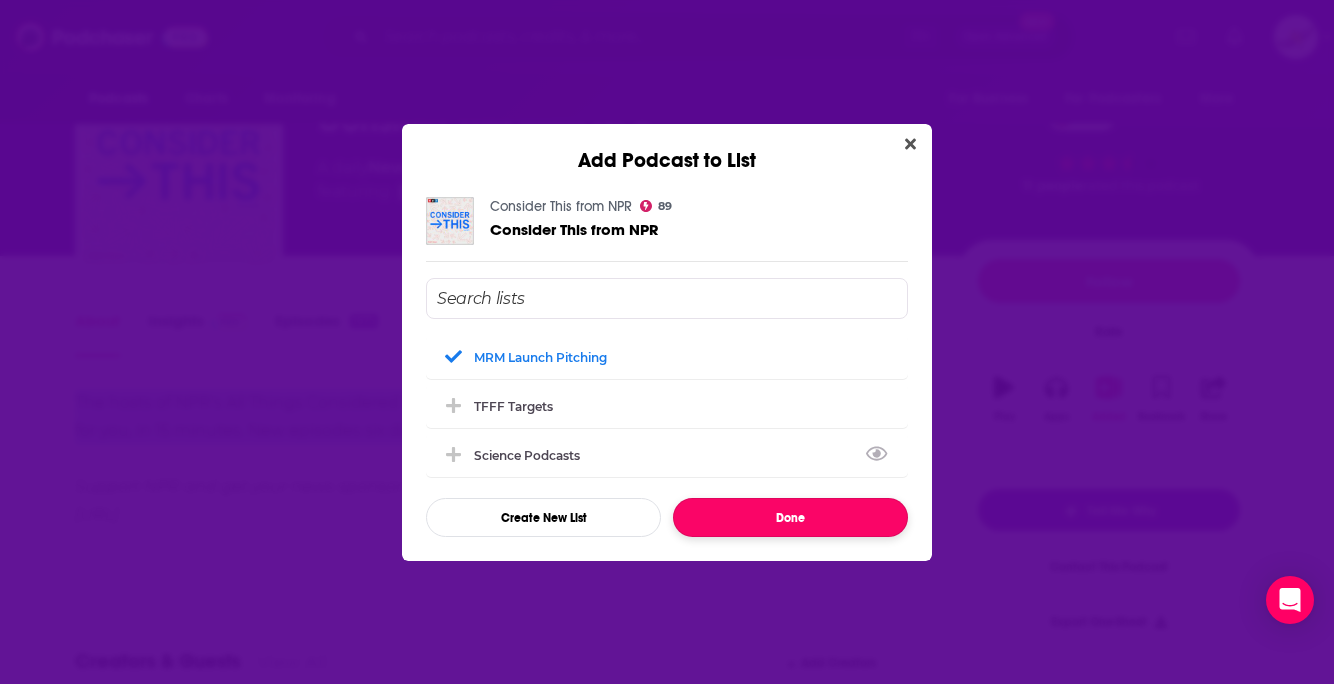 click on "Done" at bounding box center (790, 517) 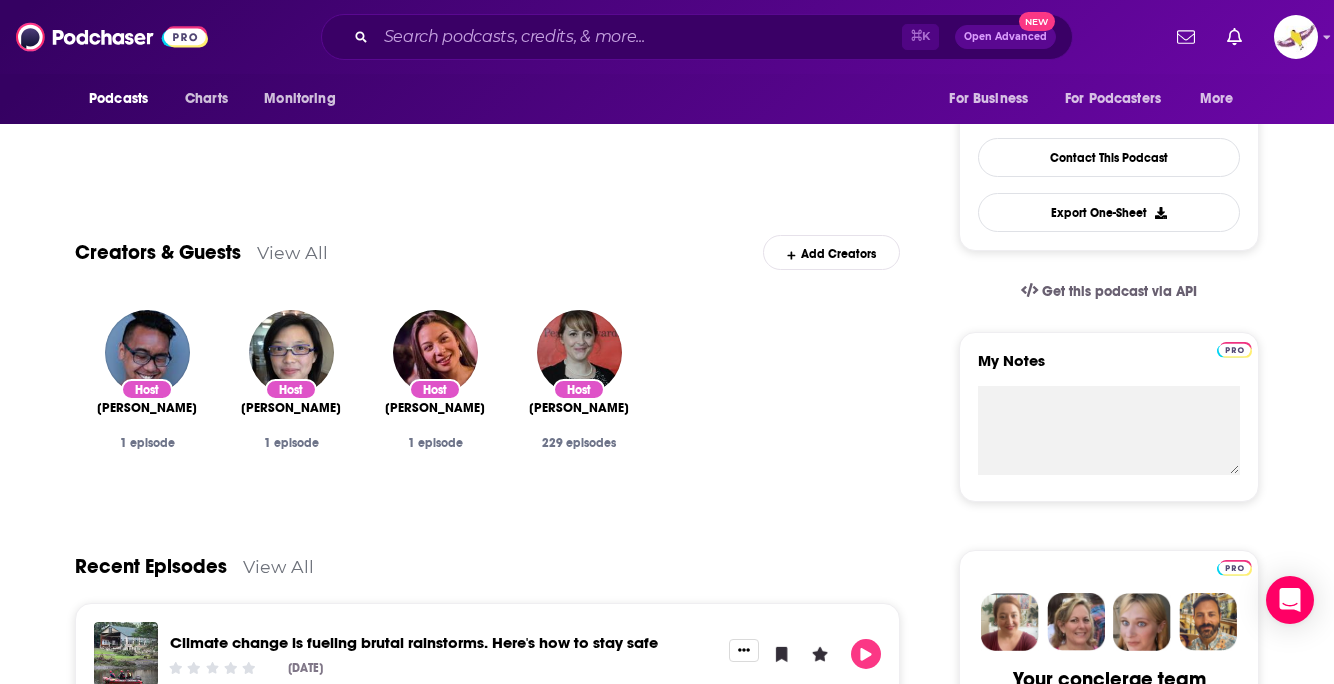 scroll, scrollTop: 483, scrollLeft: 0, axis: vertical 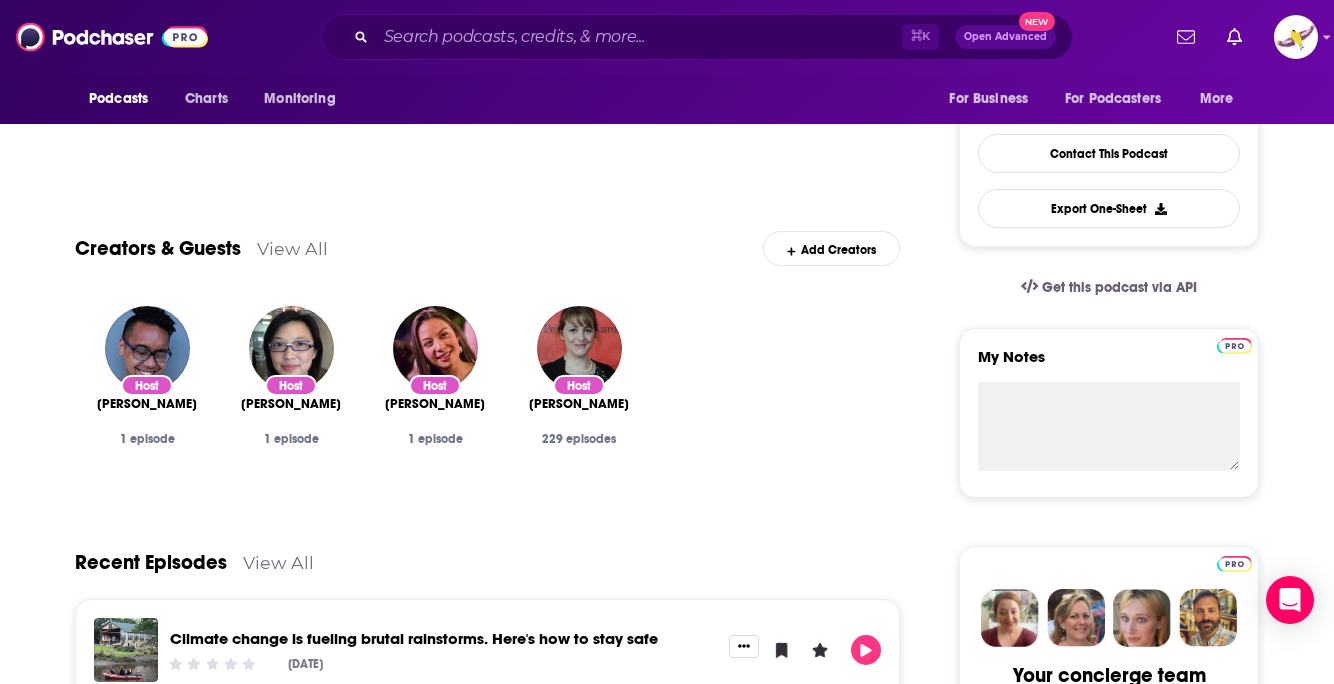 click on "View All" at bounding box center (292, 248) 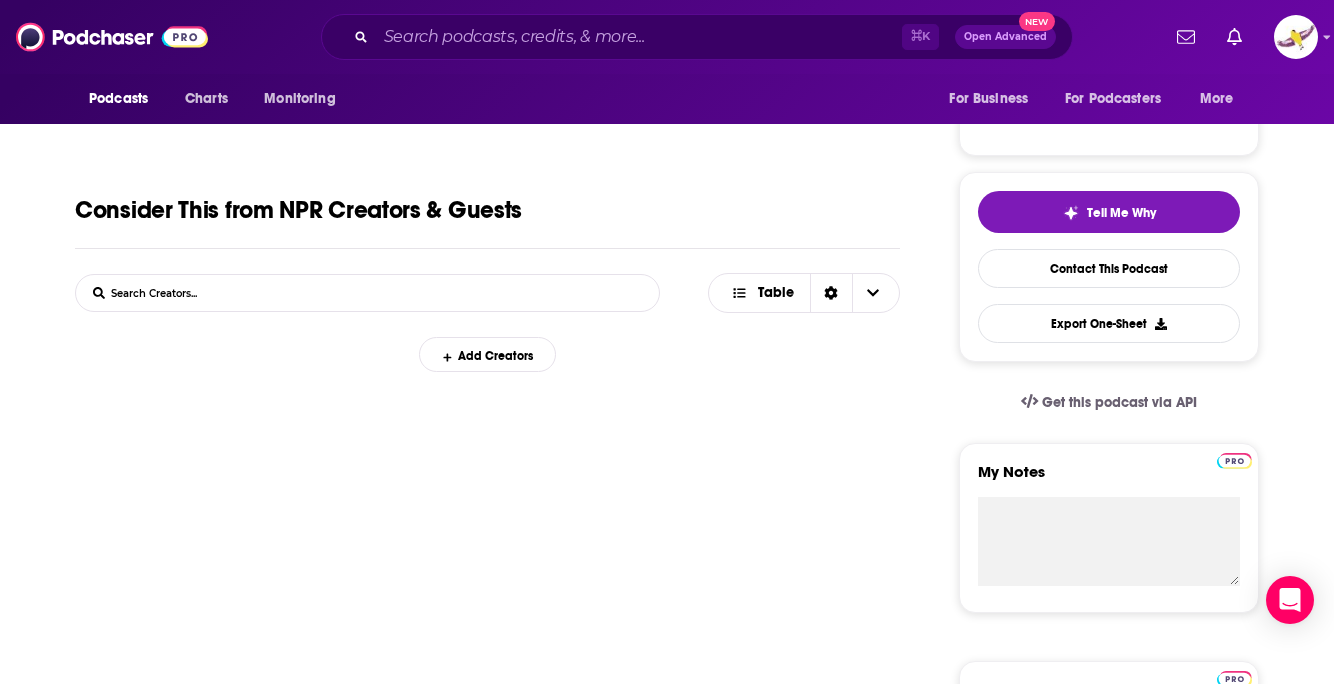 scroll, scrollTop: 378, scrollLeft: 0, axis: vertical 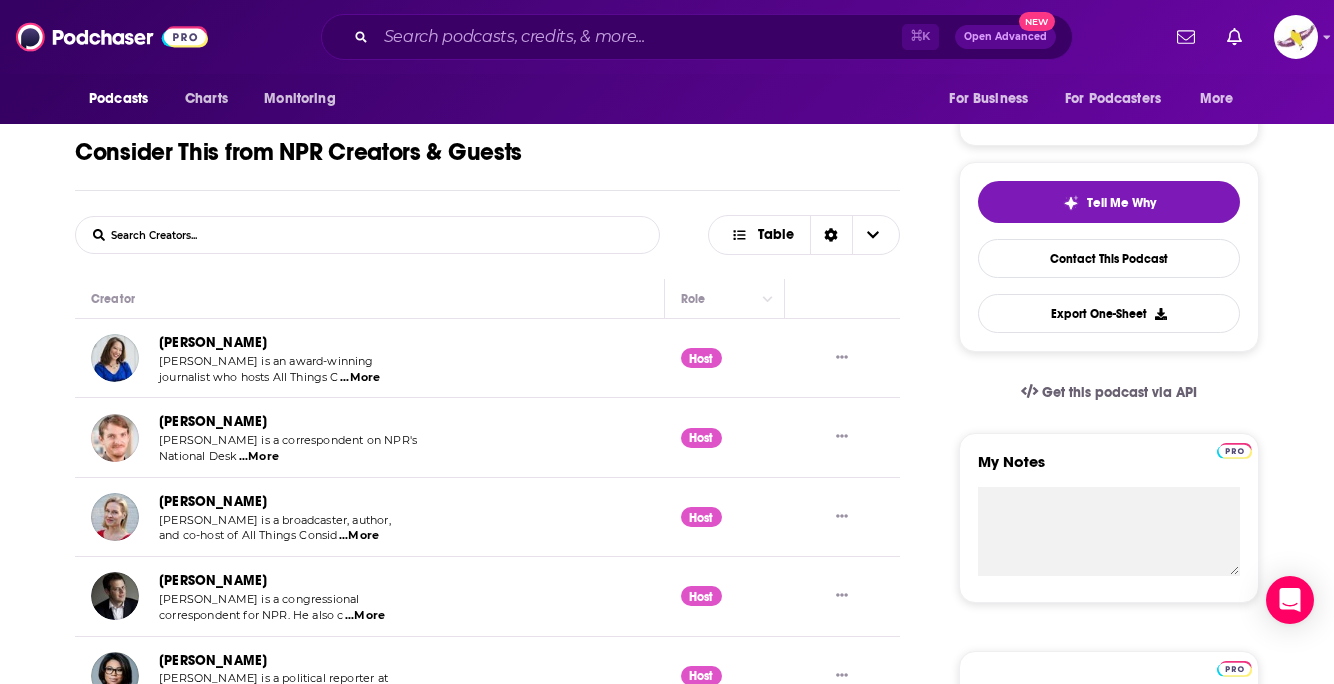click on "...More" at bounding box center [360, 378] 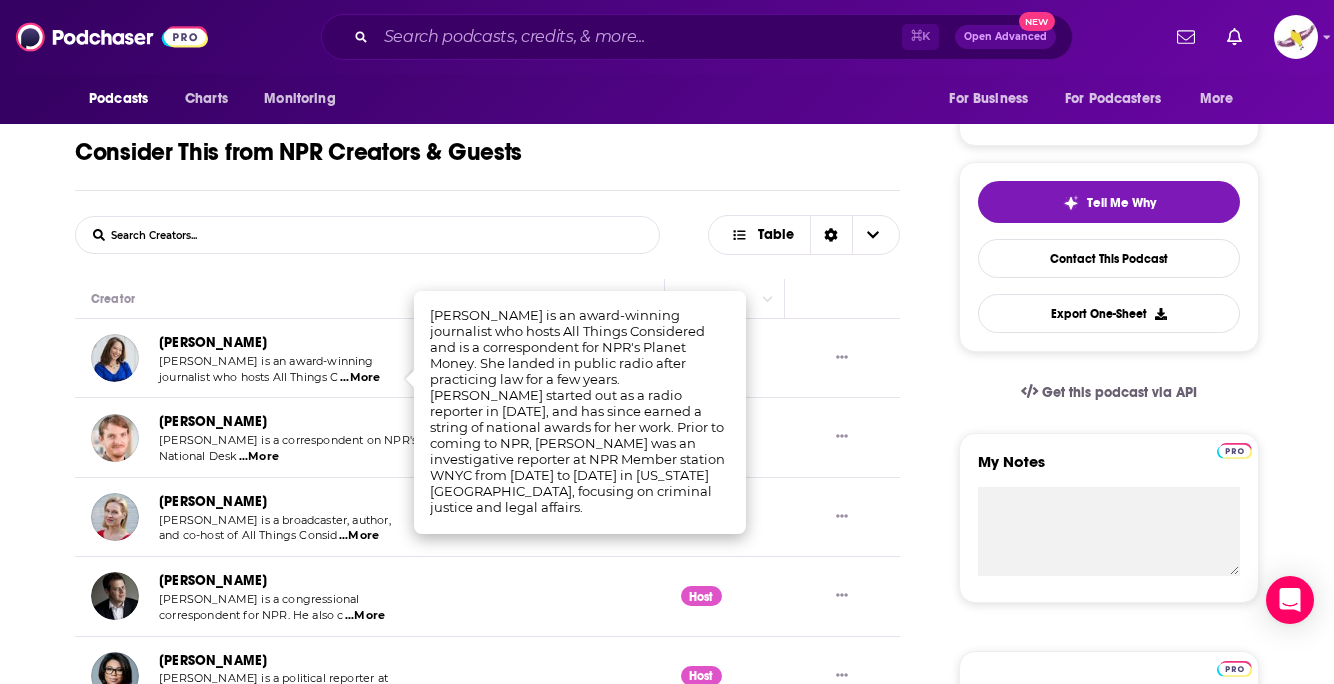 click on "...More" at bounding box center (360, 378) 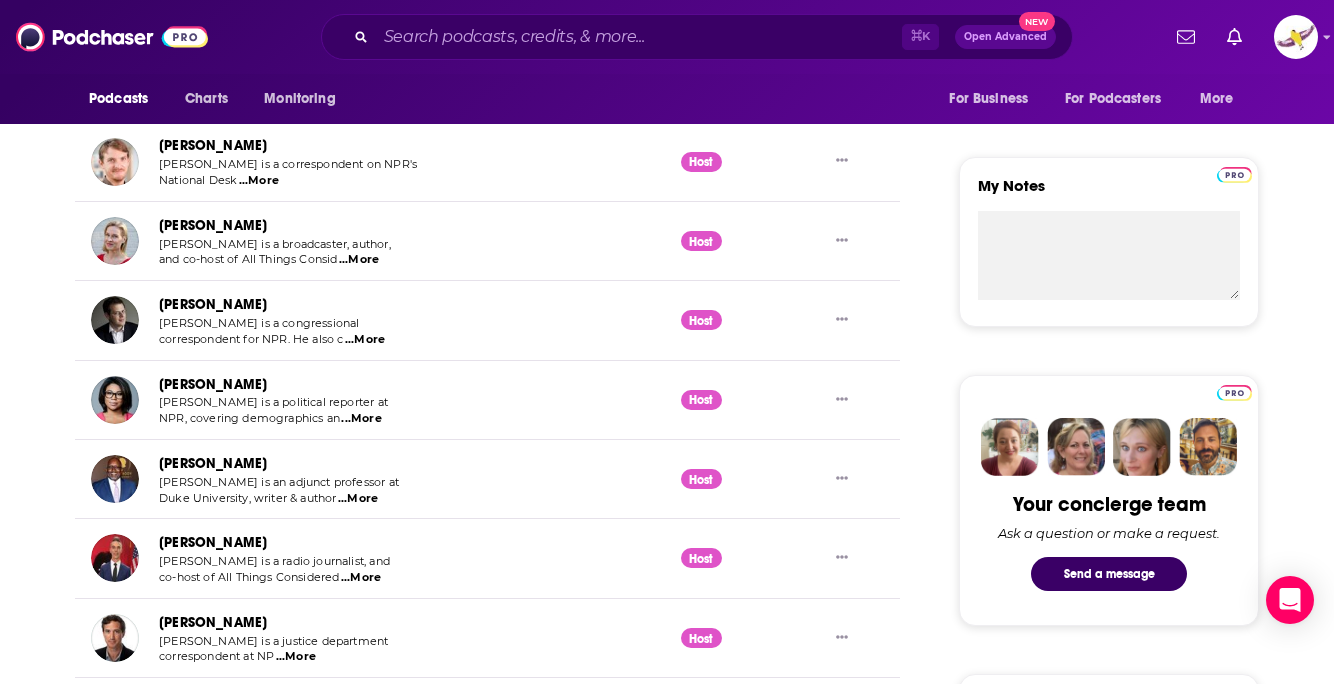 scroll, scrollTop: 656, scrollLeft: 0, axis: vertical 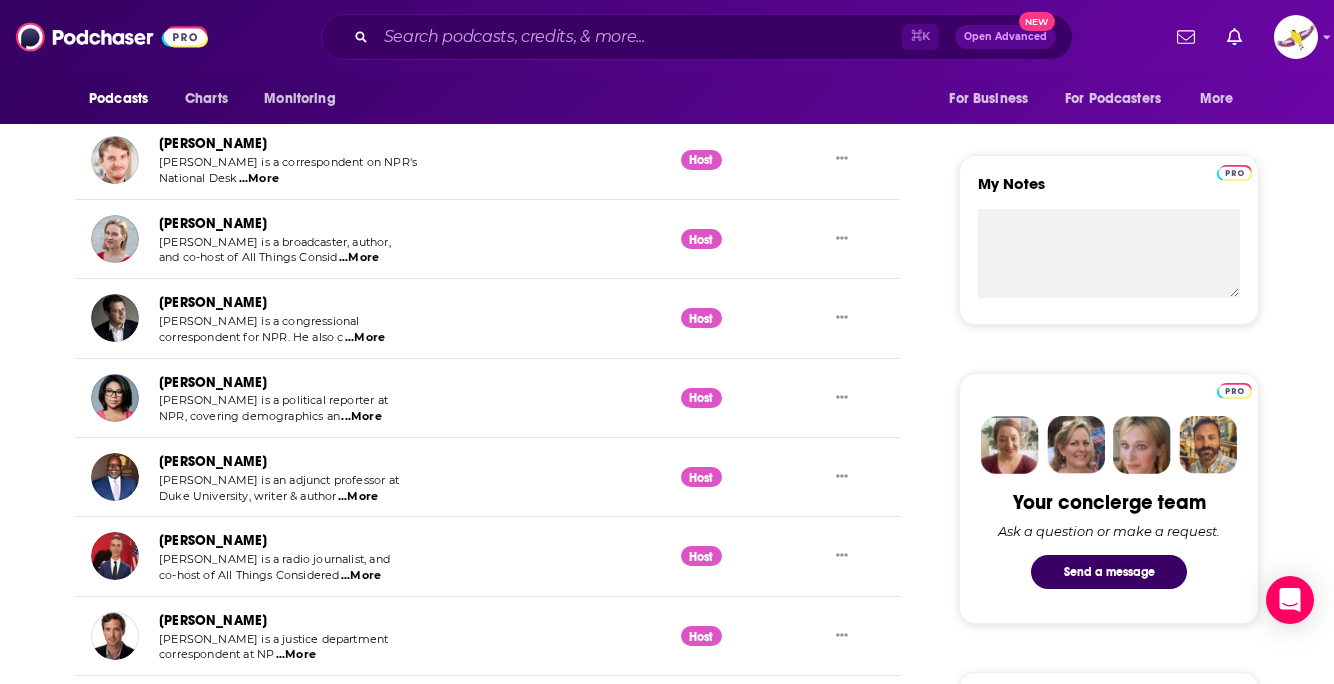 click on "...More" at bounding box center (359, 258) 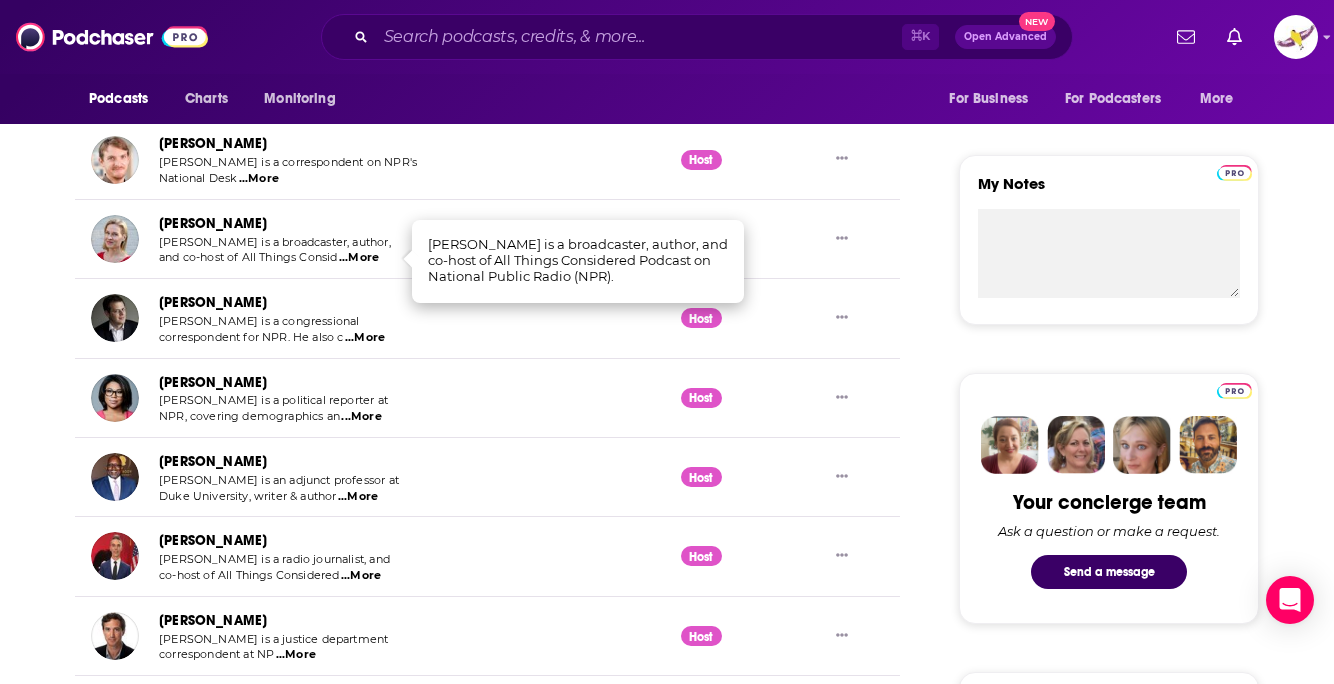 click on "...More" at bounding box center [365, 338] 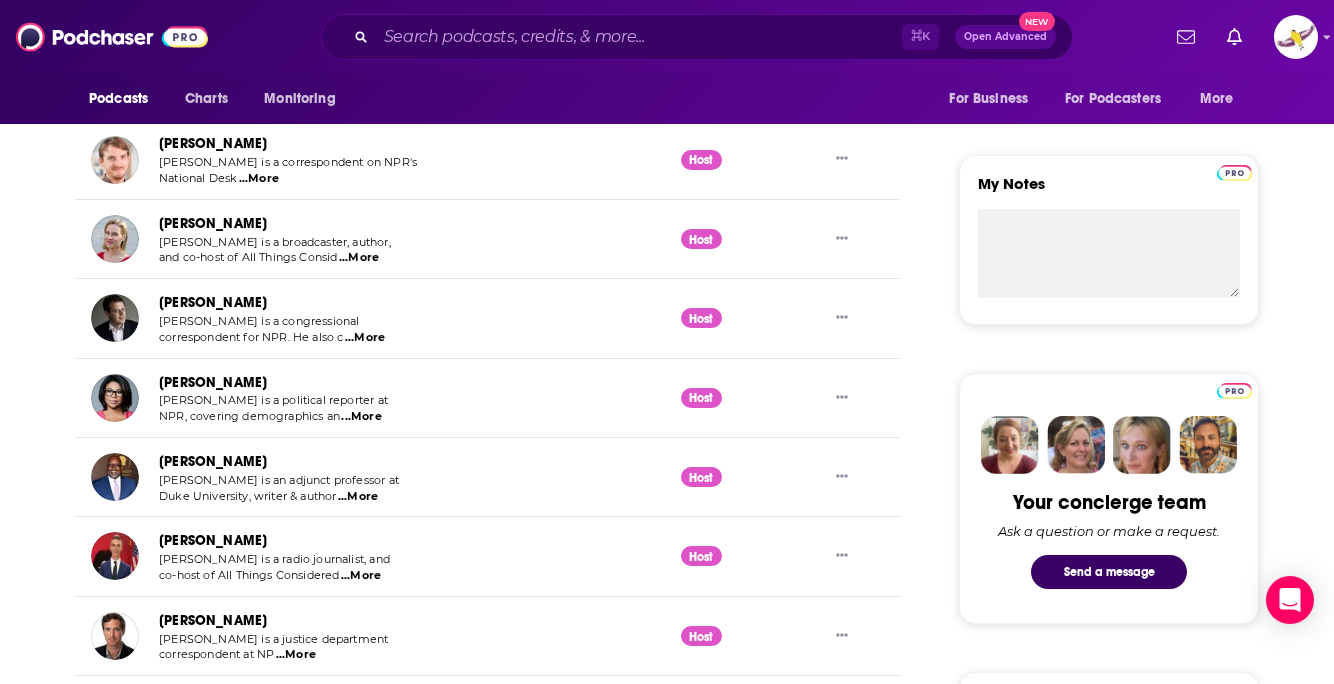 click on "...More" at bounding box center [361, 417] 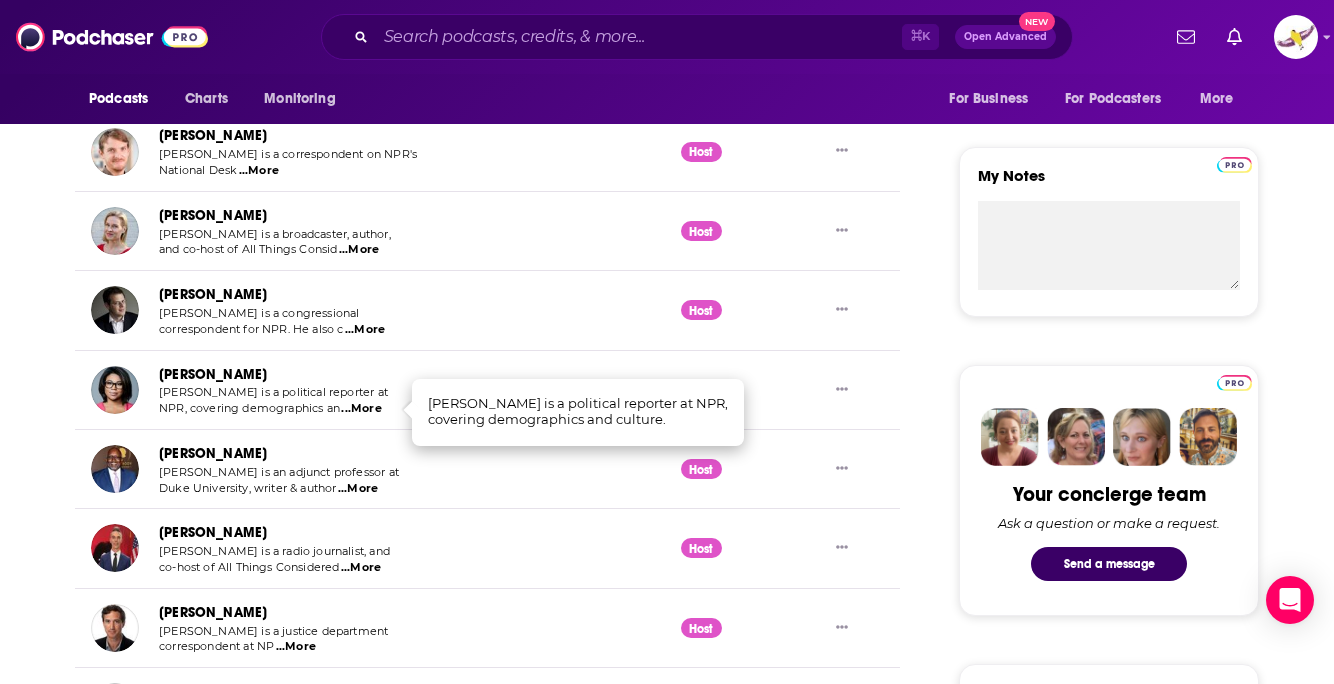 scroll, scrollTop: 669, scrollLeft: 0, axis: vertical 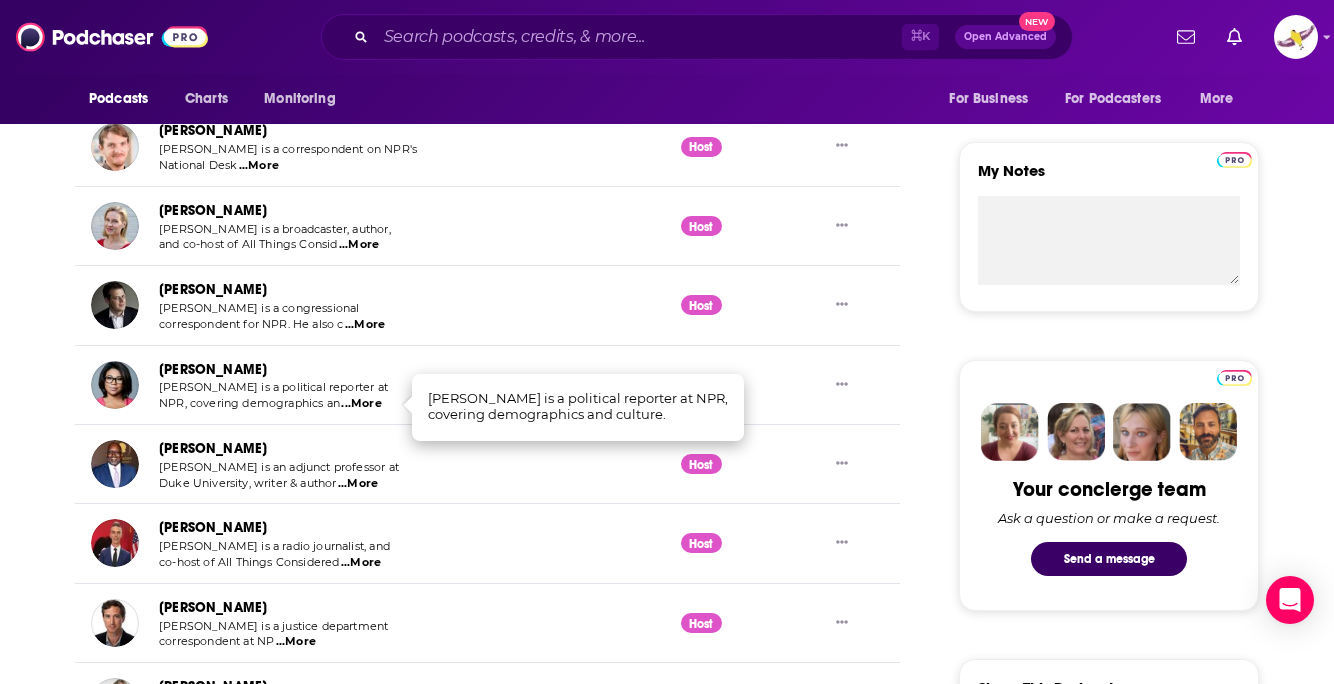 click on "...More" at bounding box center [358, 484] 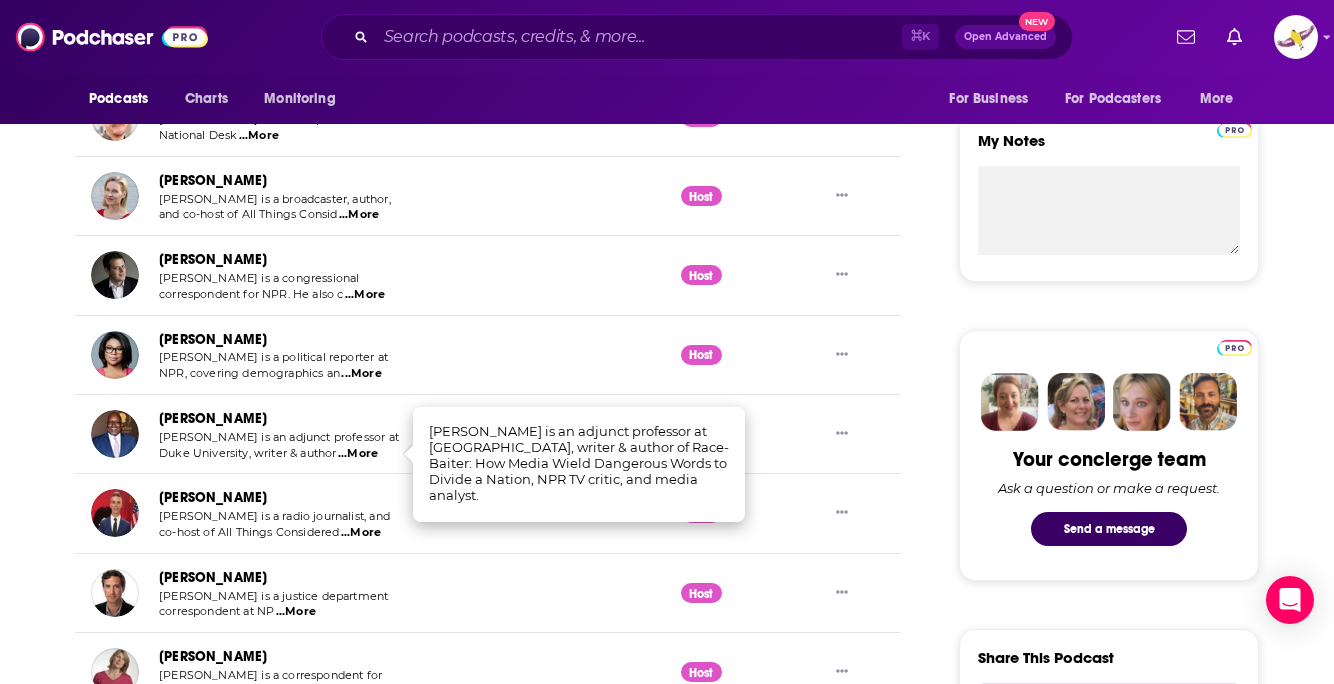 scroll, scrollTop: 706, scrollLeft: 0, axis: vertical 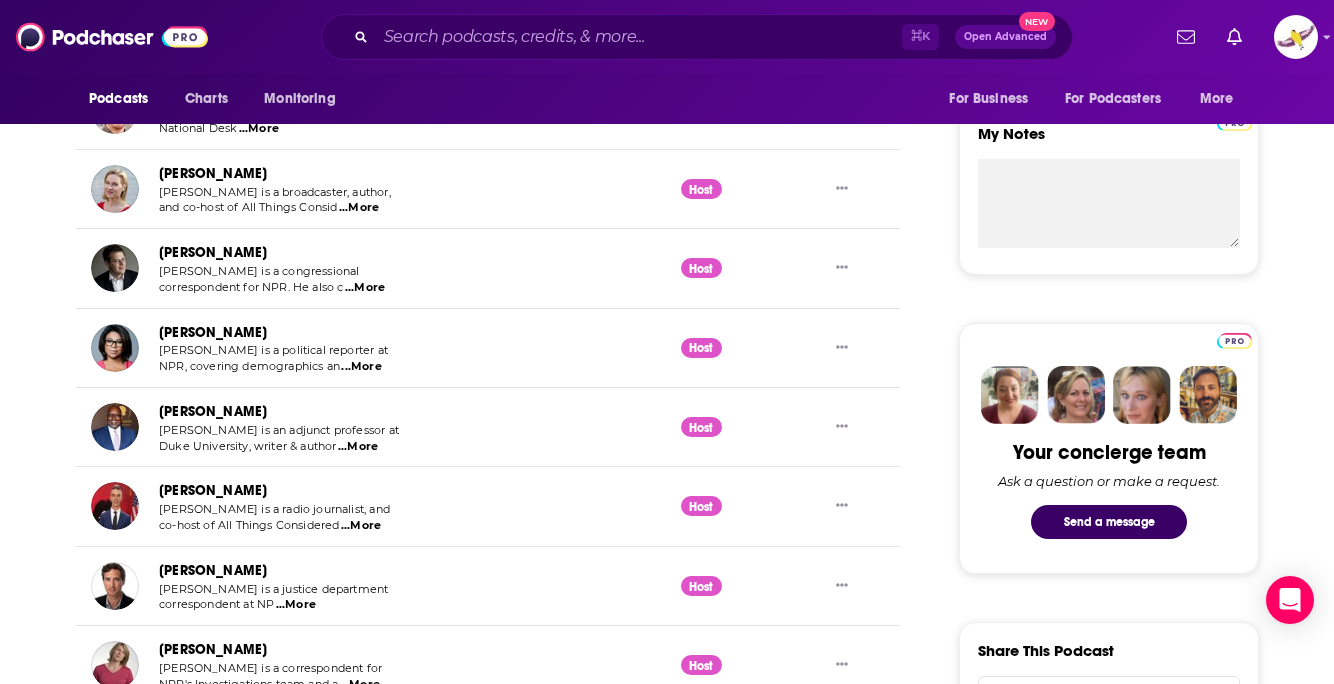 click on "...More" at bounding box center [361, 526] 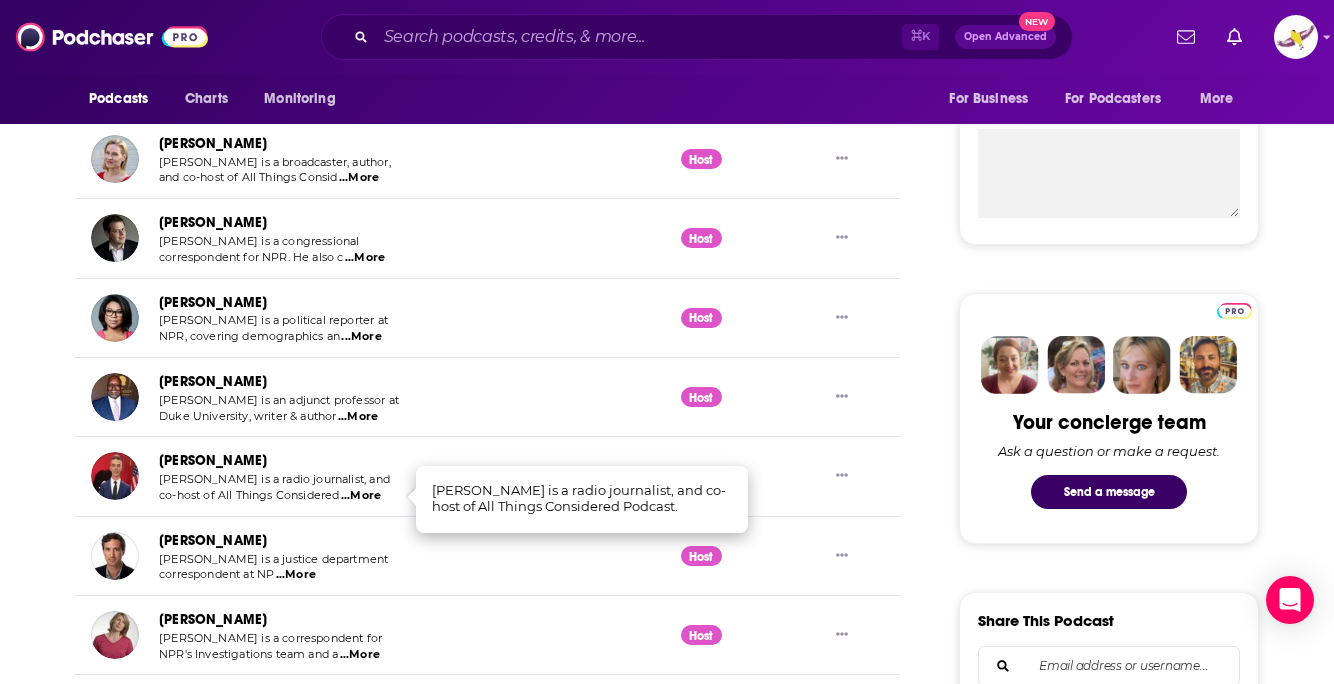 scroll, scrollTop: 743, scrollLeft: 0, axis: vertical 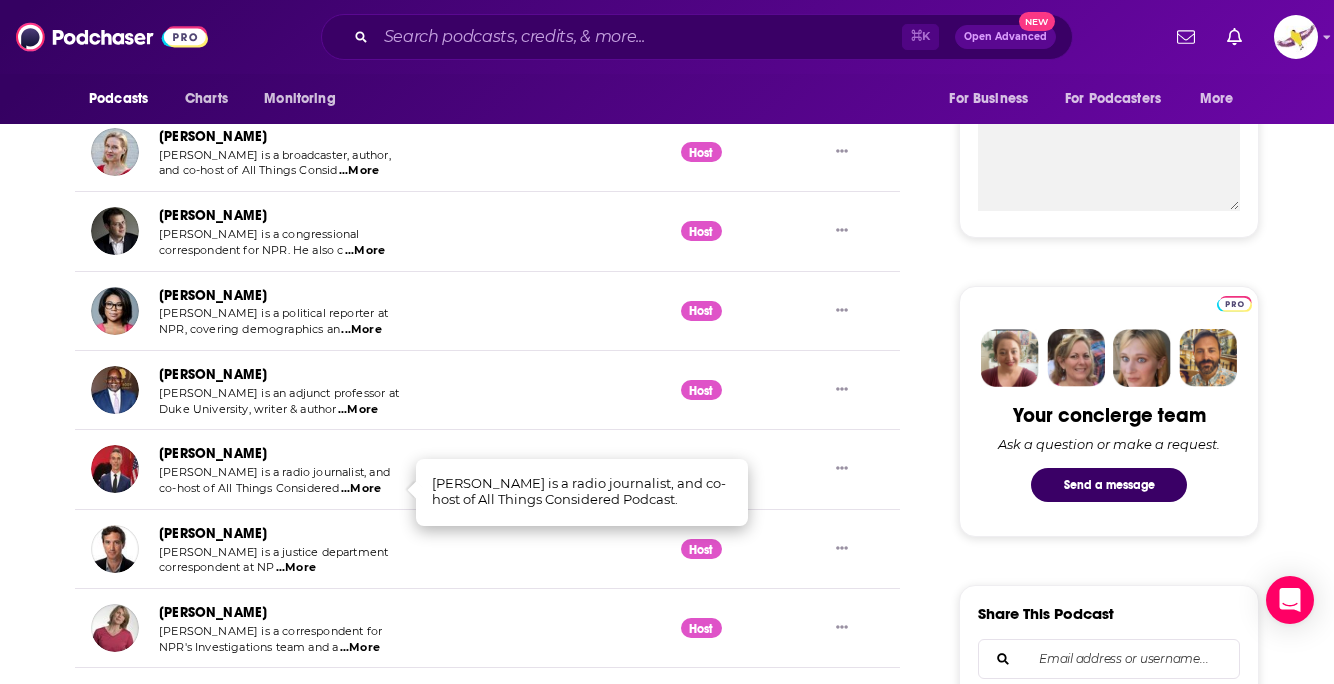 click on "...More" at bounding box center [296, 568] 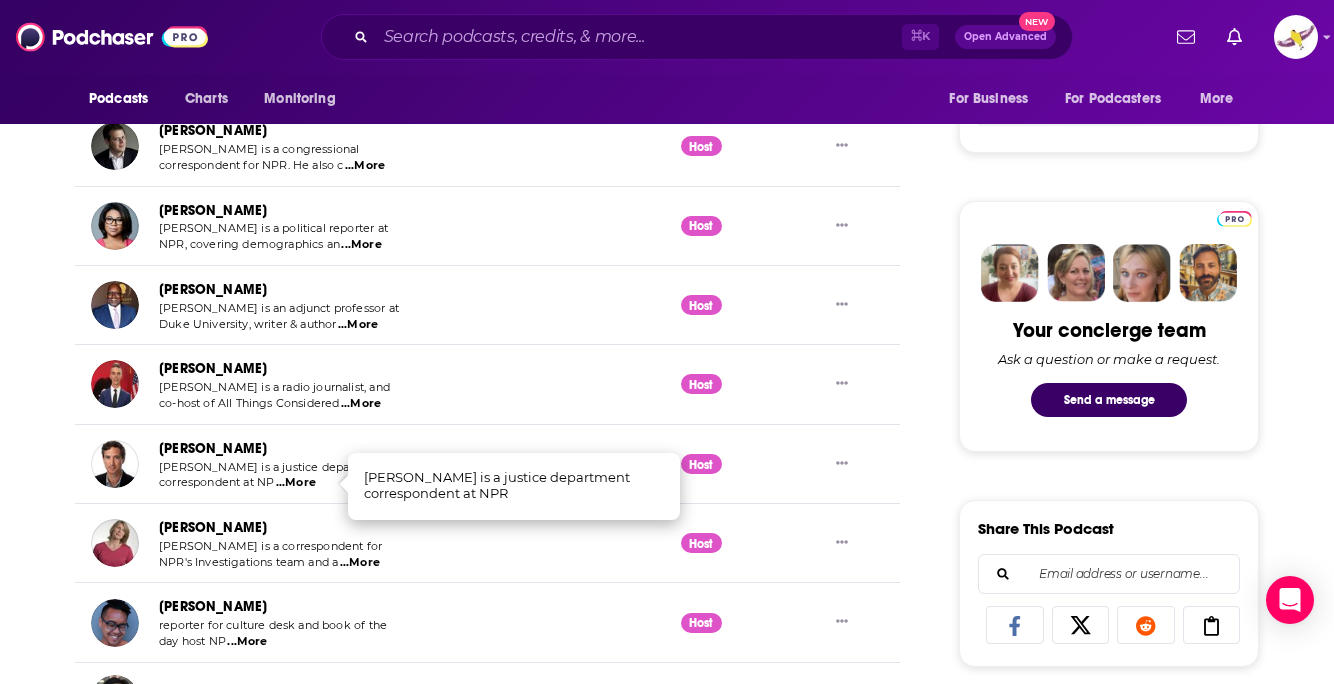 scroll, scrollTop: 836, scrollLeft: 0, axis: vertical 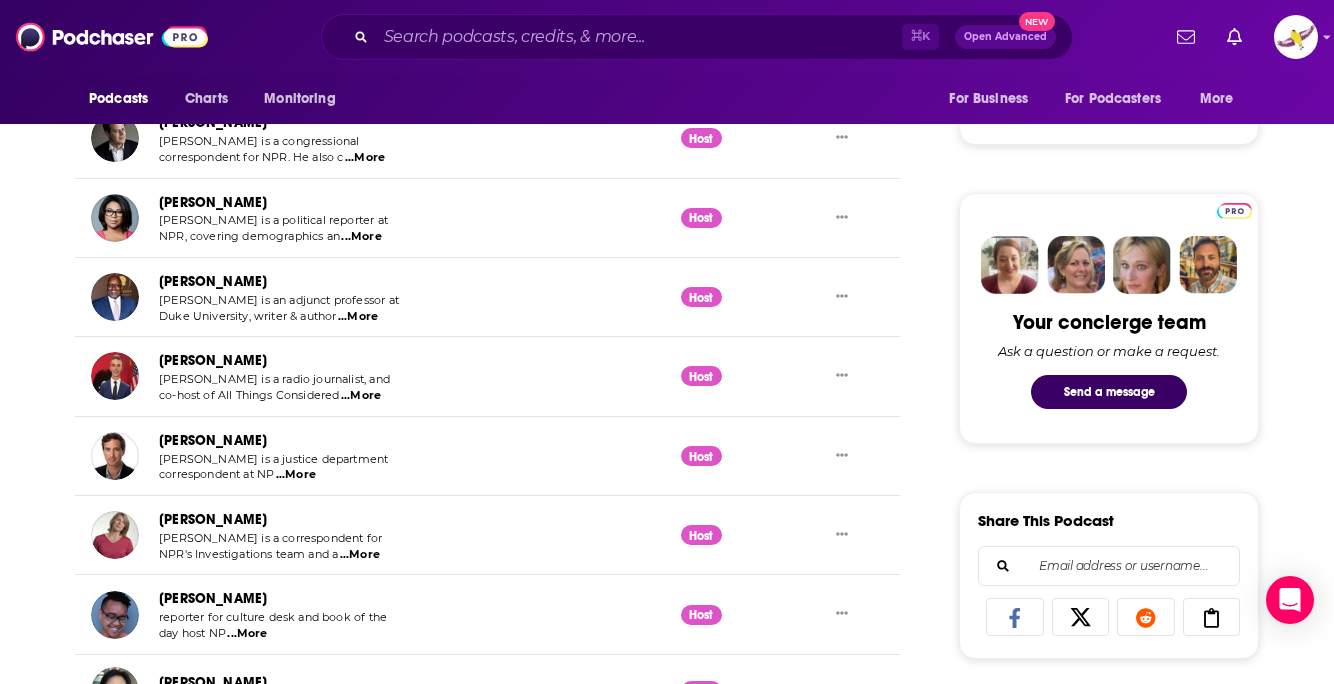 click on "...More" at bounding box center [360, 555] 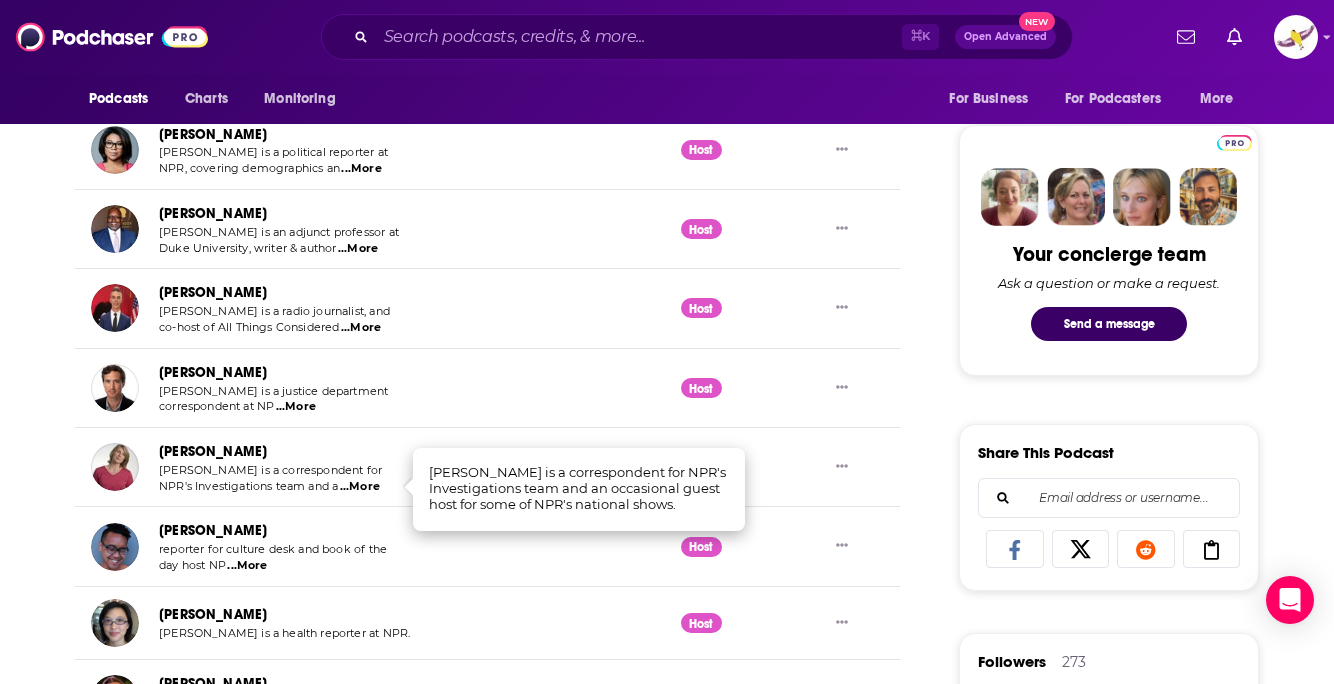 scroll, scrollTop: 914, scrollLeft: 0, axis: vertical 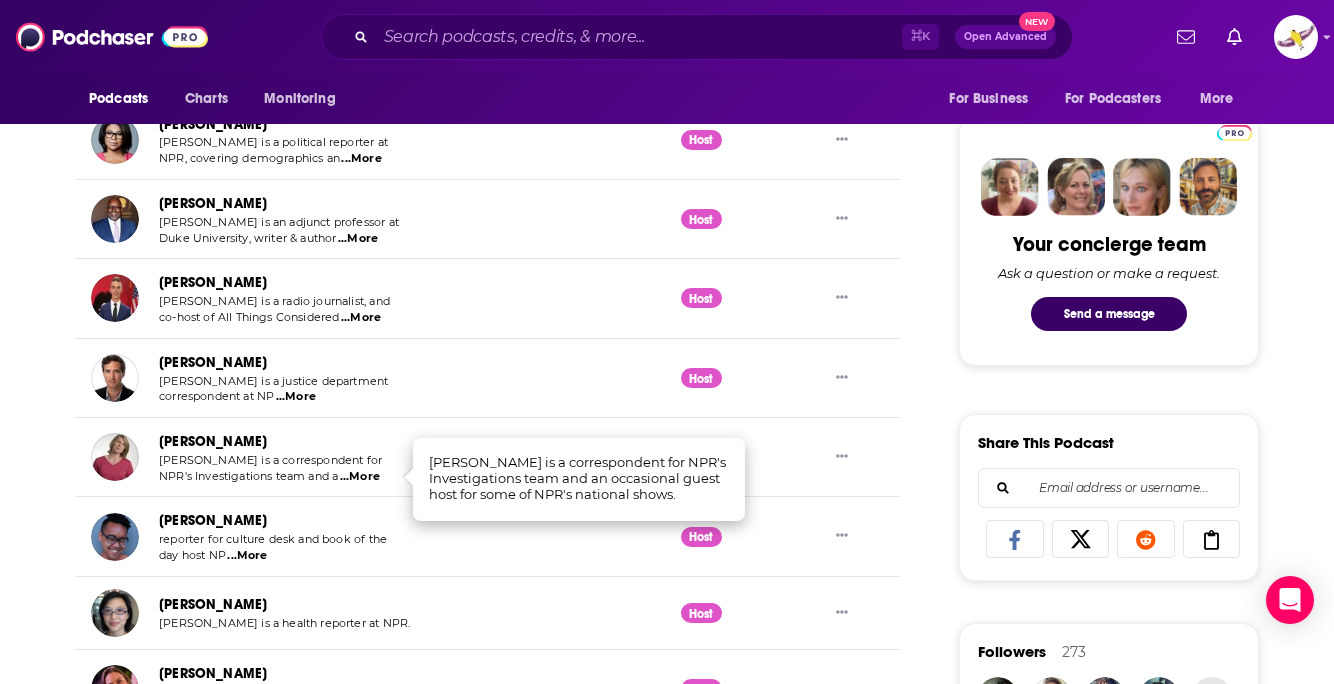 click on "...More" at bounding box center (247, 556) 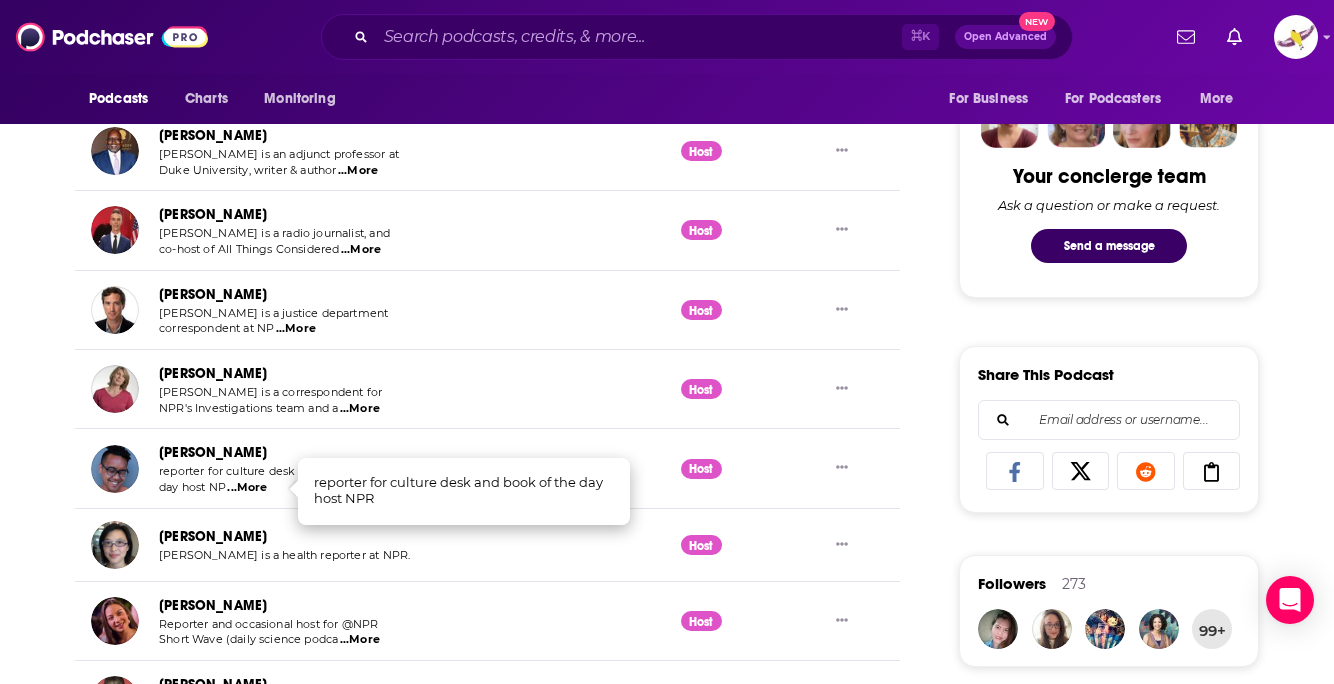 scroll, scrollTop: 992, scrollLeft: 0, axis: vertical 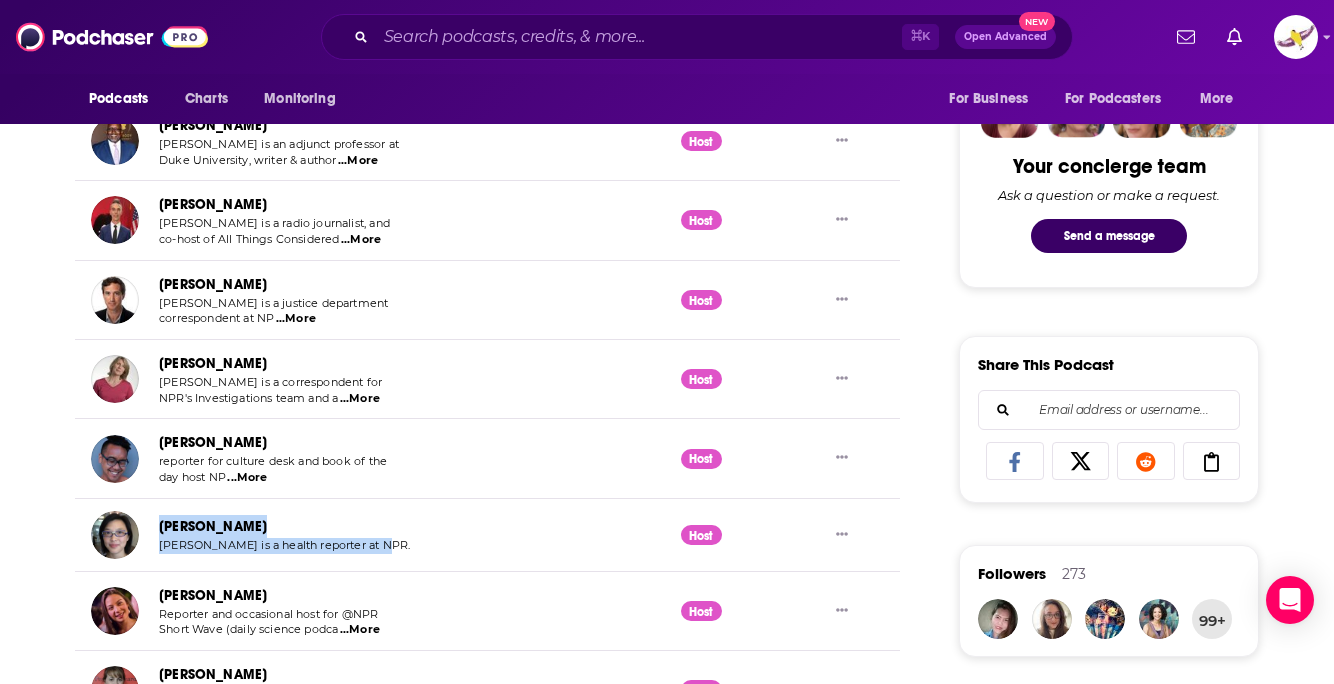 drag, startPoint x: 157, startPoint y: 529, endPoint x: 390, endPoint y: 550, distance: 233.94444 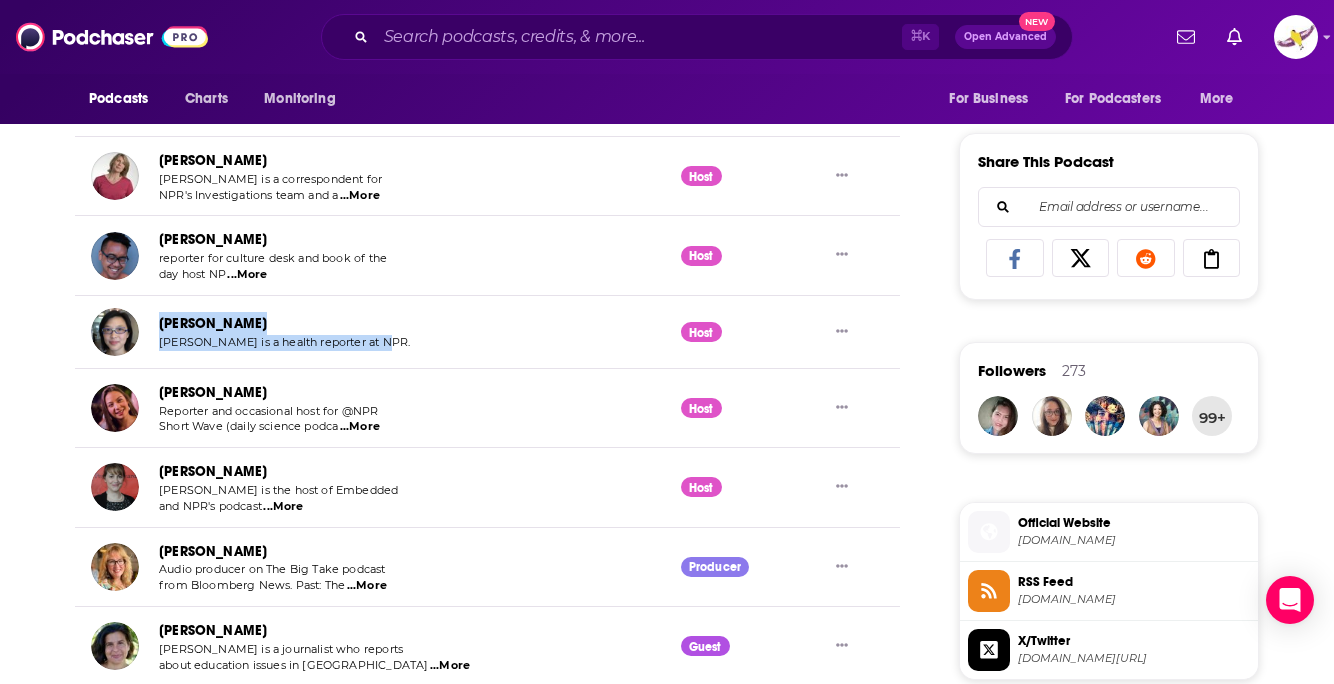 scroll, scrollTop: 1202, scrollLeft: 0, axis: vertical 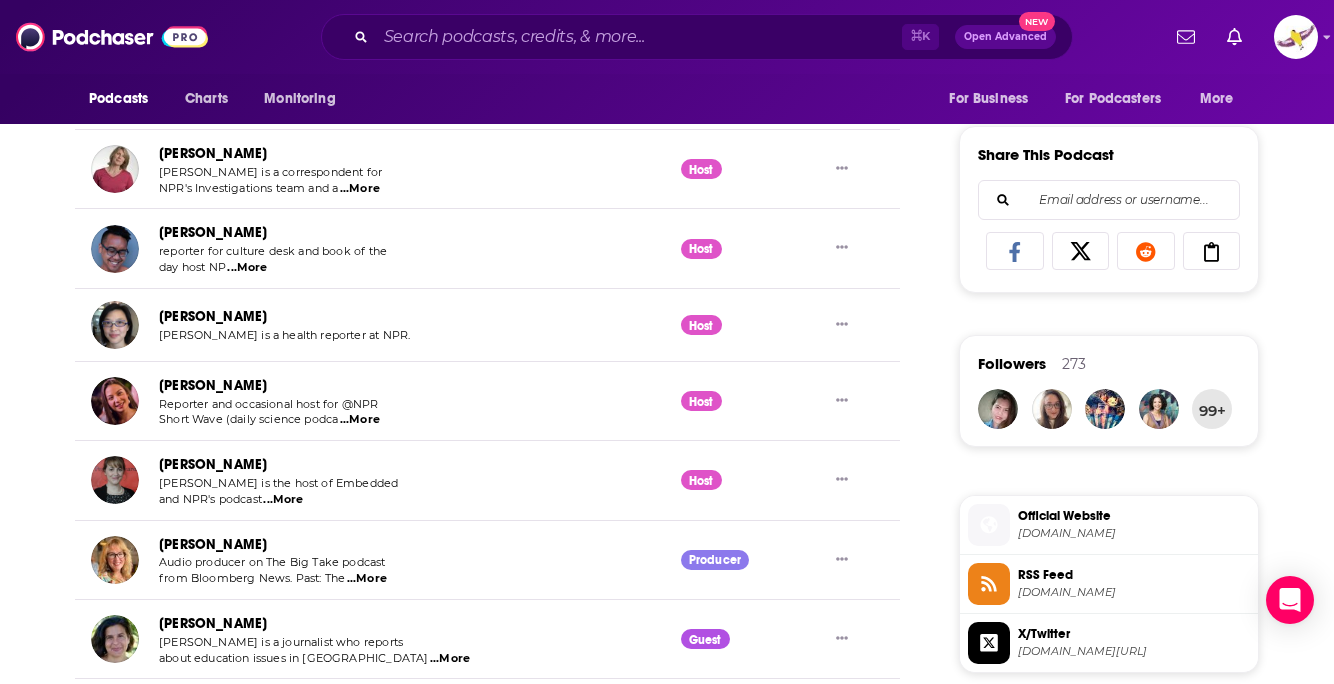 click on "...More" at bounding box center [360, 420] 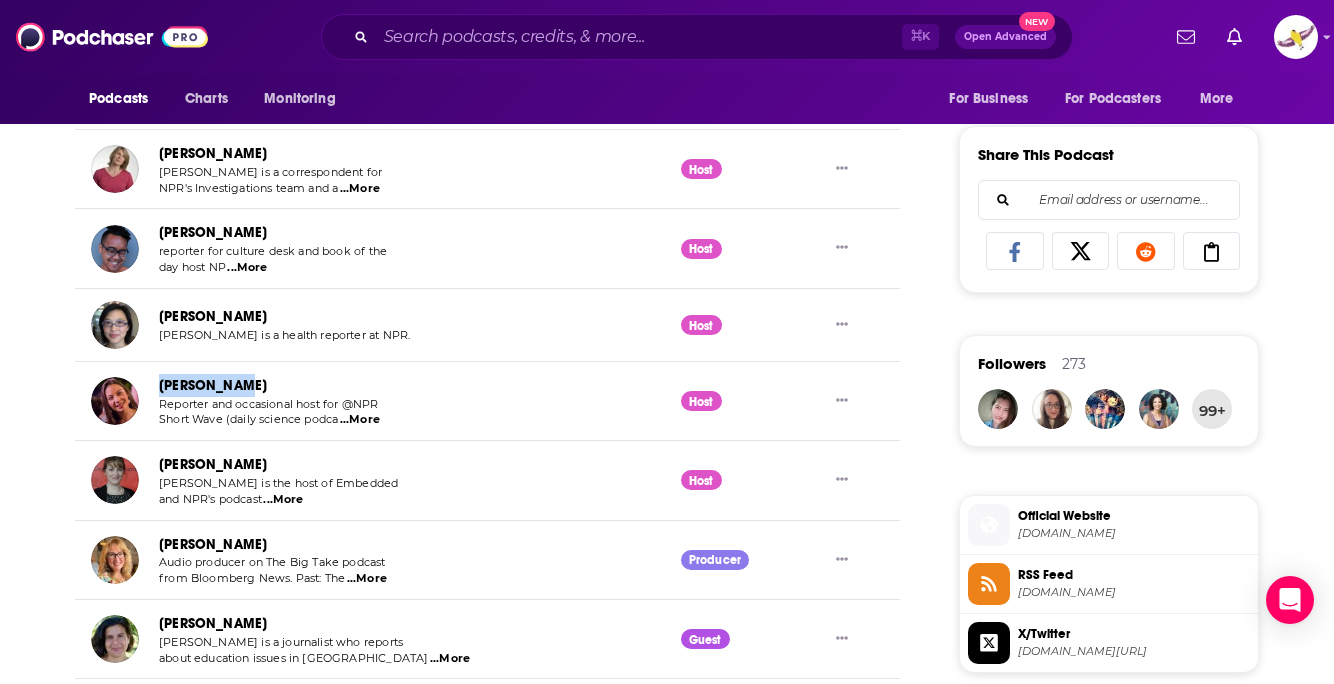 drag, startPoint x: 284, startPoint y: 389, endPoint x: 158, endPoint y: 389, distance: 126 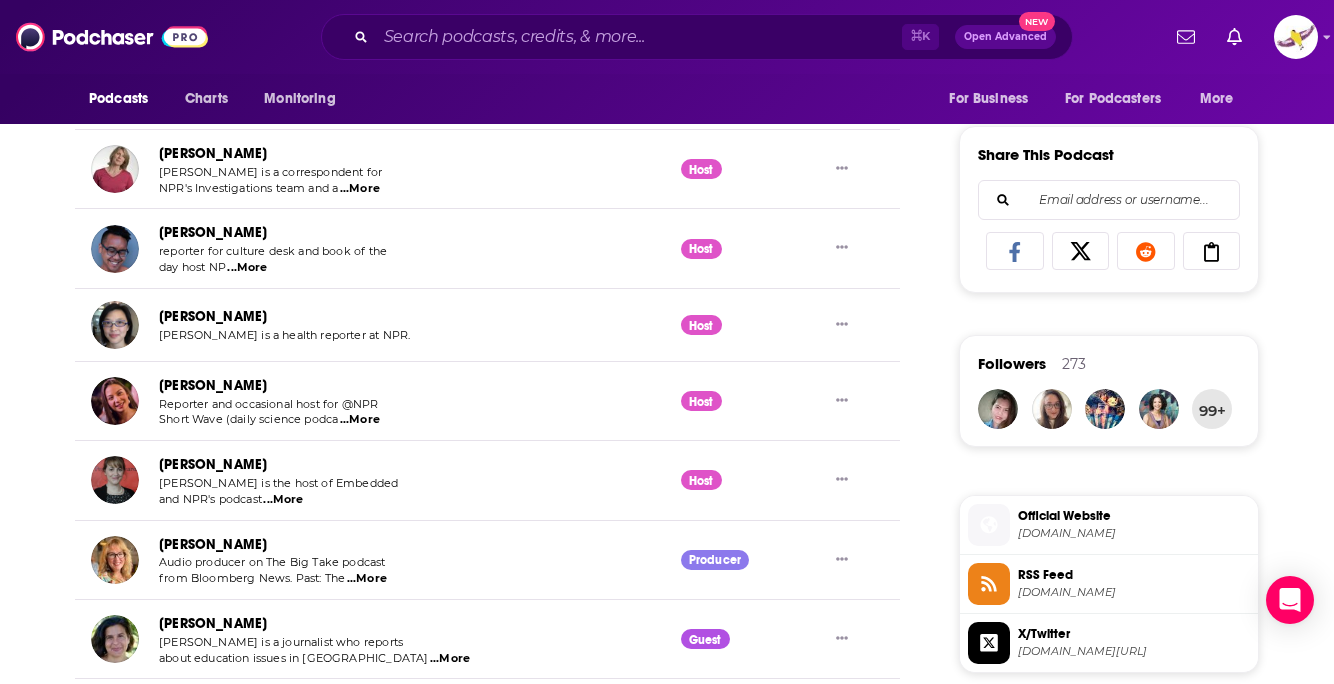 click on "Emily Kwong" at bounding box center [278, 385] 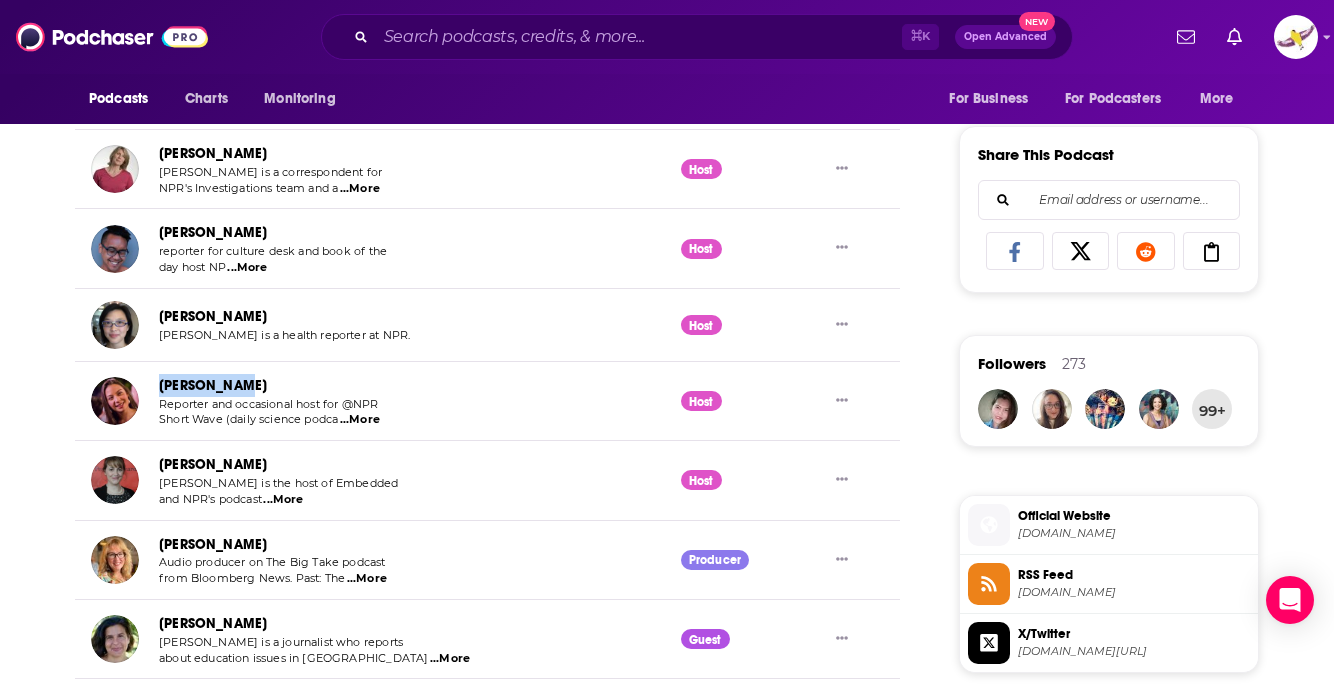 drag, startPoint x: 277, startPoint y: 385, endPoint x: 157, endPoint y: 386, distance: 120.004166 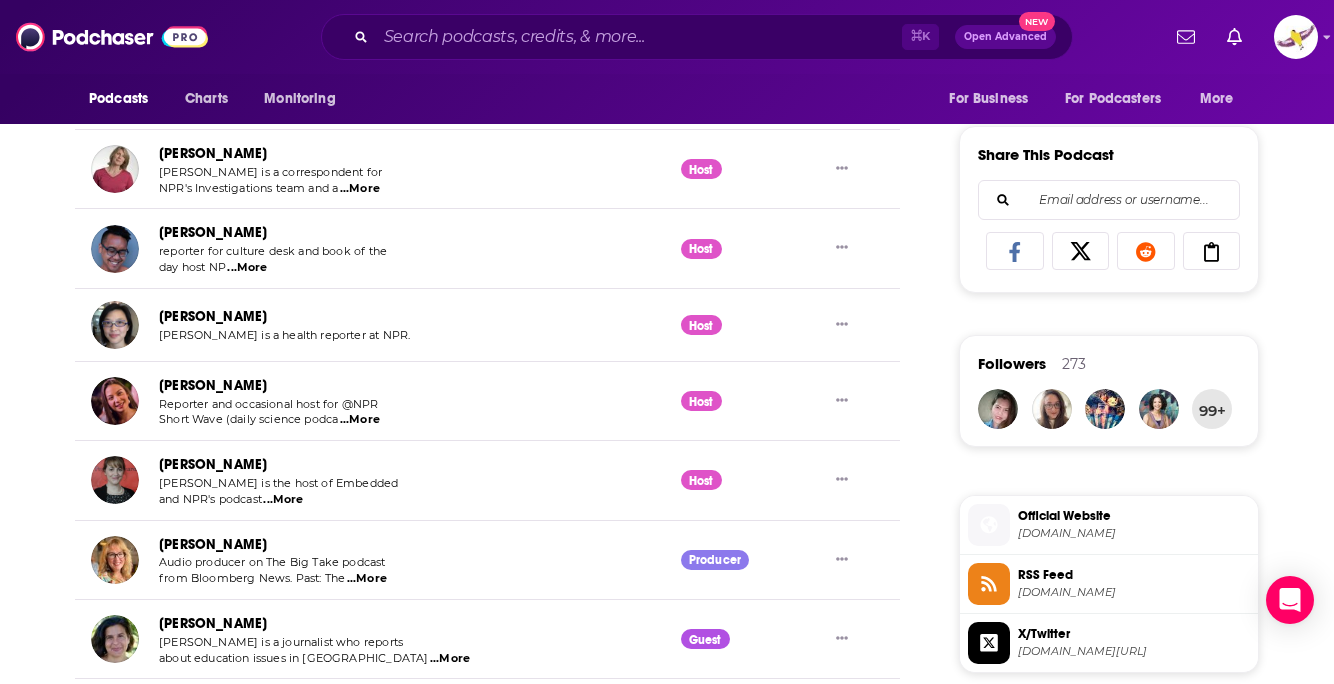 click on "...More" at bounding box center [283, 500] 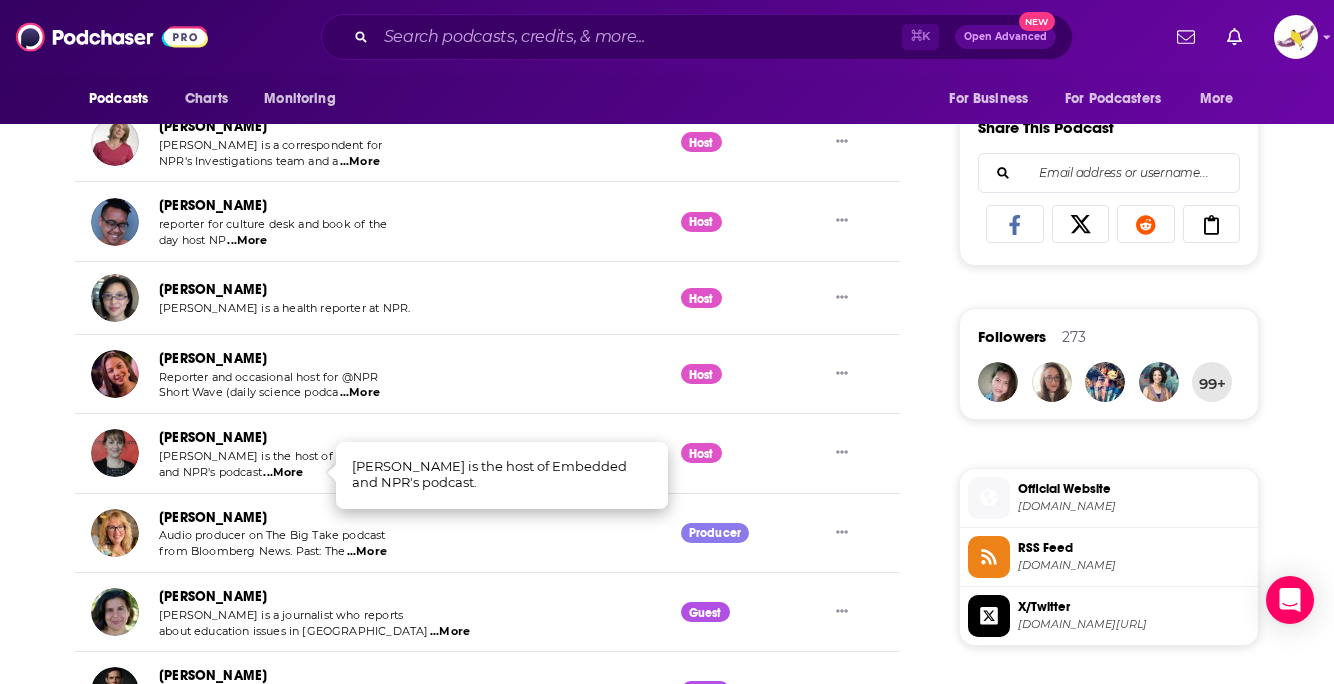 scroll, scrollTop: 1235, scrollLeft: 0, axis: vertical 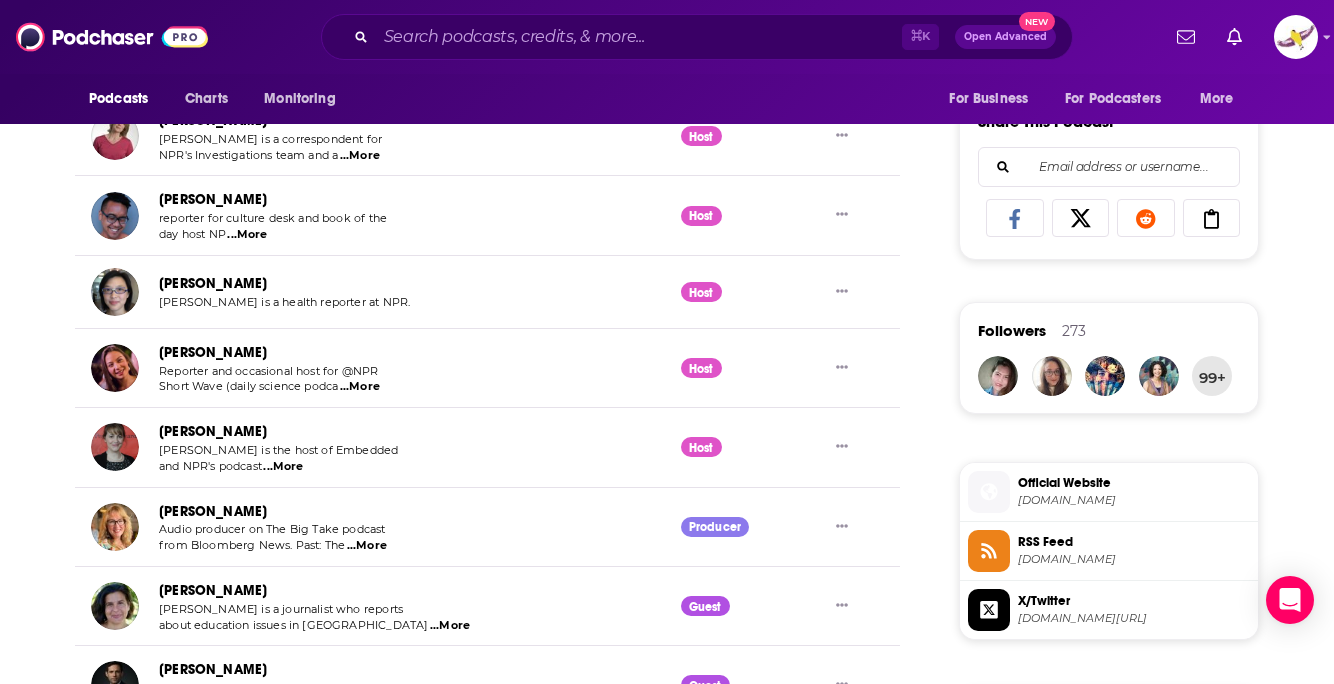 click on "Audio producer on The Big Take podcast" at bounding box center (272, 529) 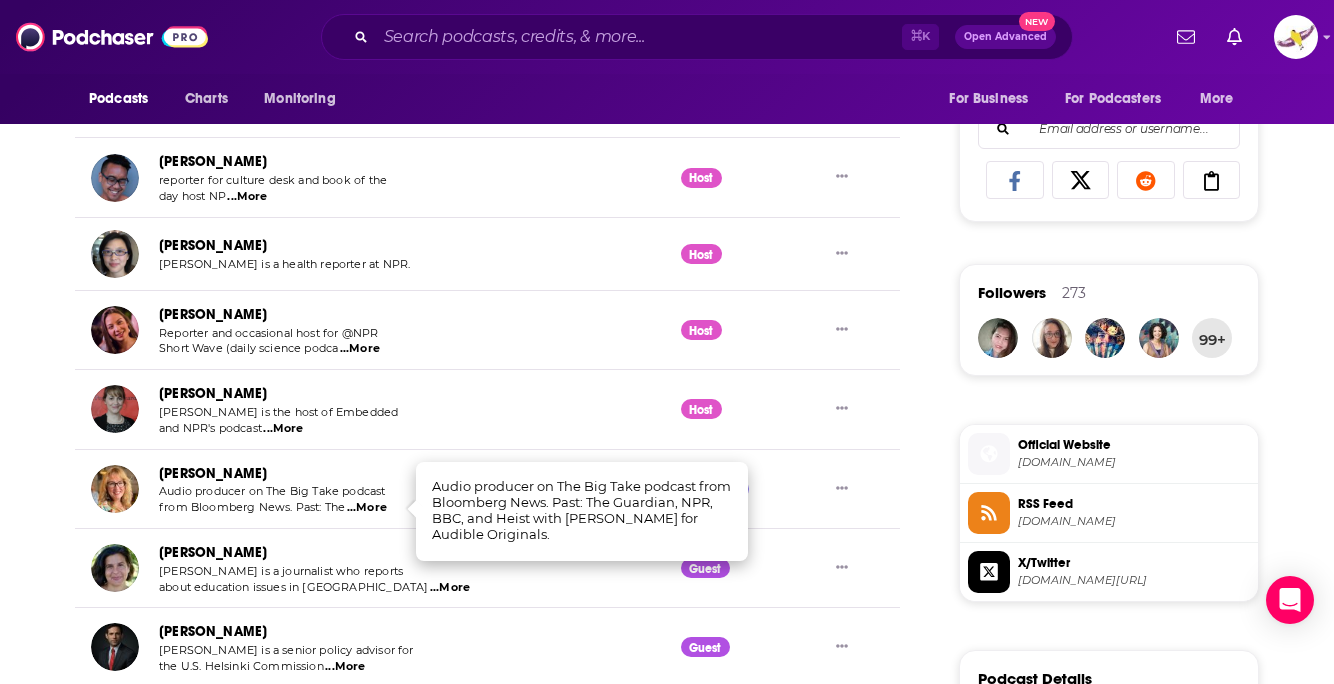 scroll, scrollTop: 1259, scrollLeft: 0, axis: vertical 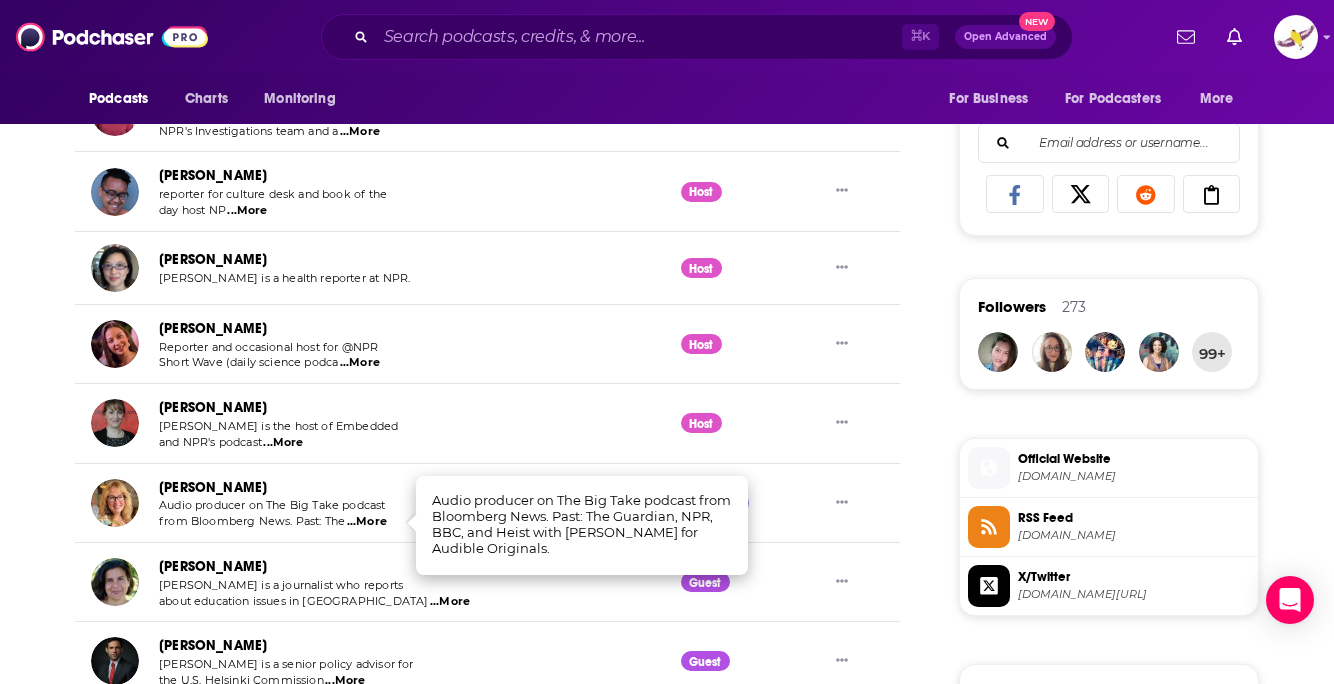 click on "About Insights Episodes 1675 Reviews 5 Credits 131 Lists 19 Similar     Consider This from NPR Creators & Guests List Search Input Search Creators... Table Creator Role Ailsa Chang Ailsa Chang is an award-winning journalist who hosts All Things C  ...More Host Nathan Rott Nathan Rott is a correspondent on NPR's National Desk  ...More Host Mary Louise Kelly Mary Louise Kelly is a broadcaster, author, and co-host of All Things Consid  ...More Host Scott Detrow  Scott Detrow is a congressional correspondent for NPR. He also c  ...More Host Juana Summers Juana Summers is a political reporter at NPR, covering demographics an  ...More Host Eric Deggans Eric Deggans is an adjunct professor at Duke University, writer & author   ...More Host Ari Shapiro Ari Shapiro is a radio journalist, and co-host of All Things Considered   ...More Host Ryan Lucas Ryan Lucas is a justice department correspondent at NP  ...More Host Sacha Pfeiffer Sacha Pfeiffer is a correspondent for NPR's Investigations team and a  ...More Host" at bounding box center [501, 329] 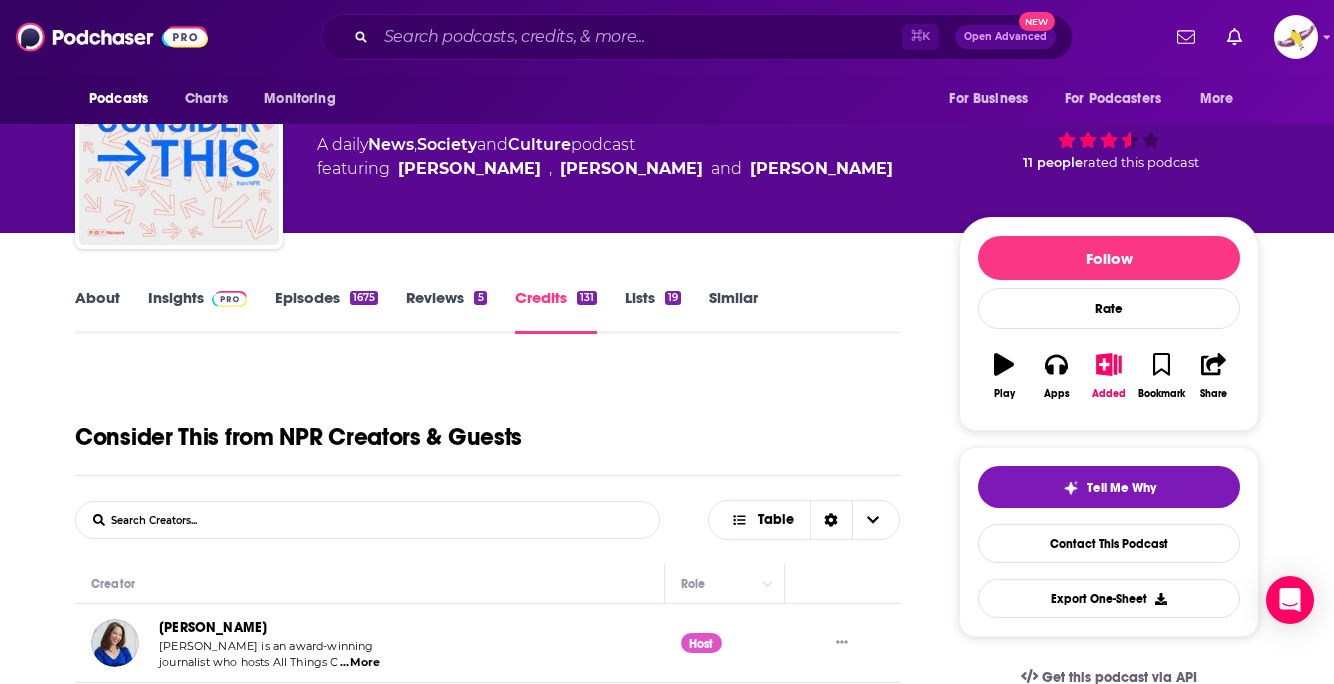 scroll, scrollTop: 0, scrollLeft: 0, axis: both 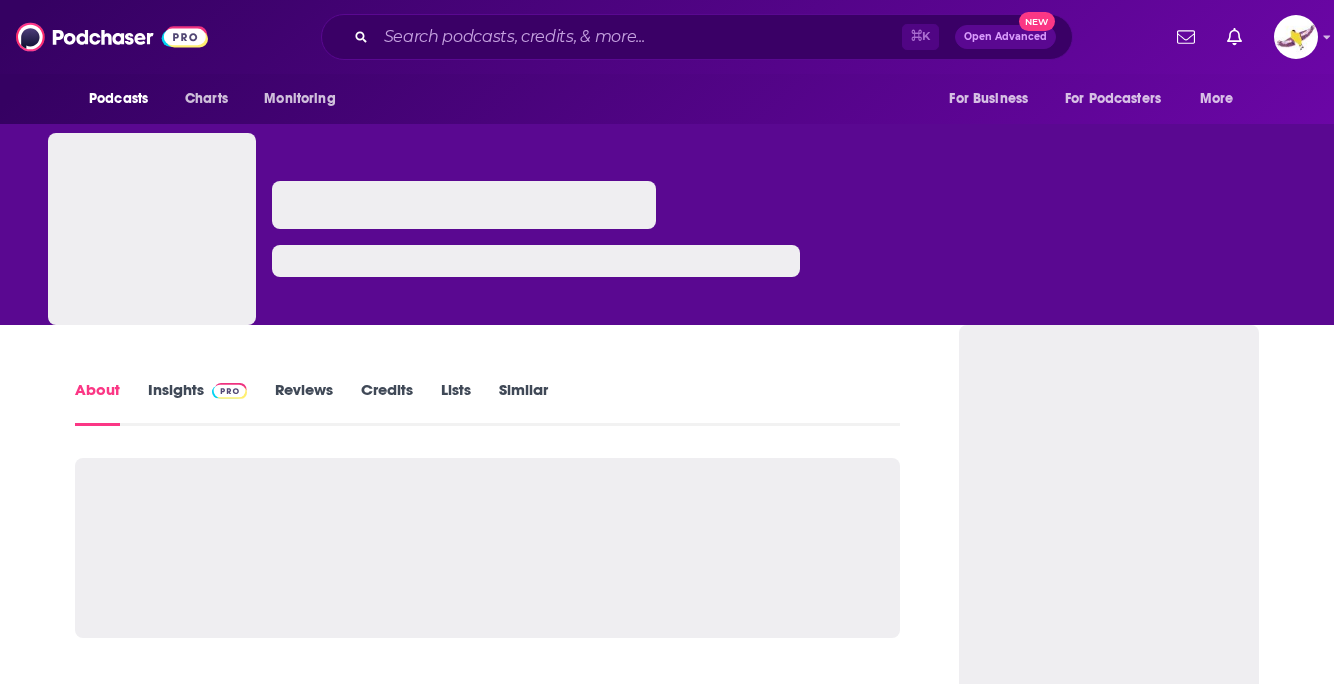 click at bounding box center (152, 229) 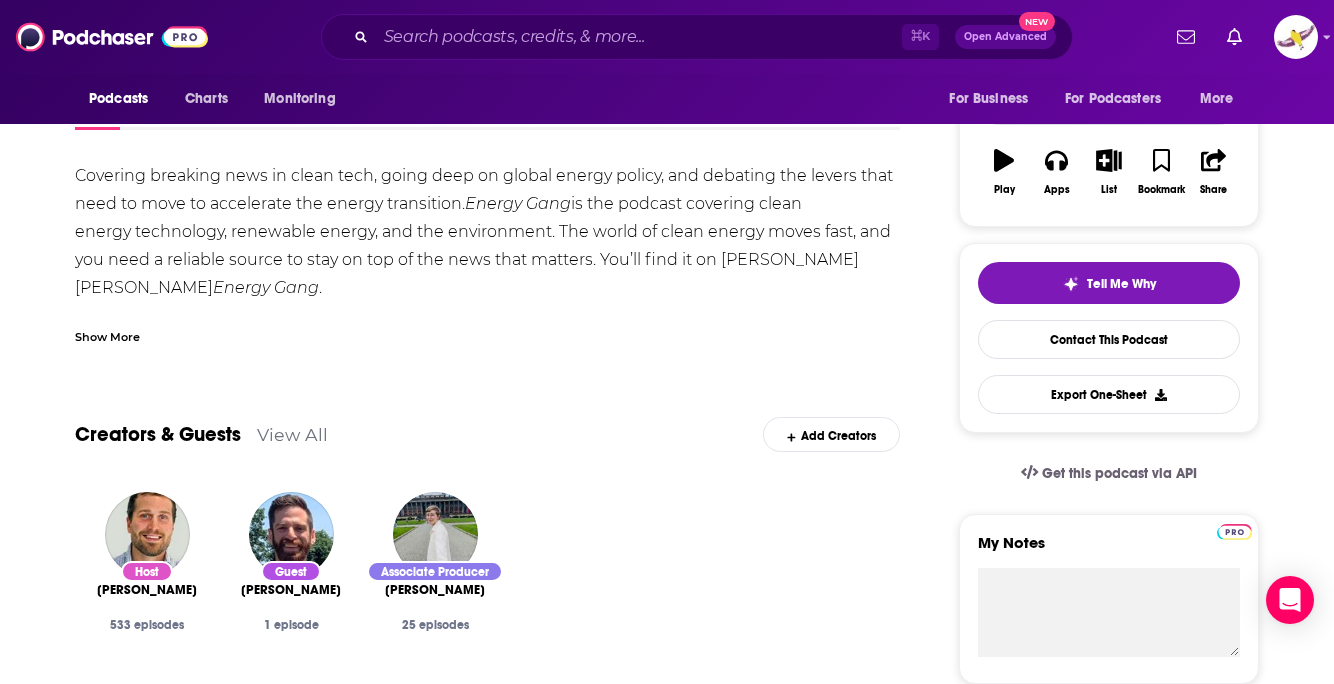scroll, scrollTop: 309, scrollLeft: 0, axis: vertical 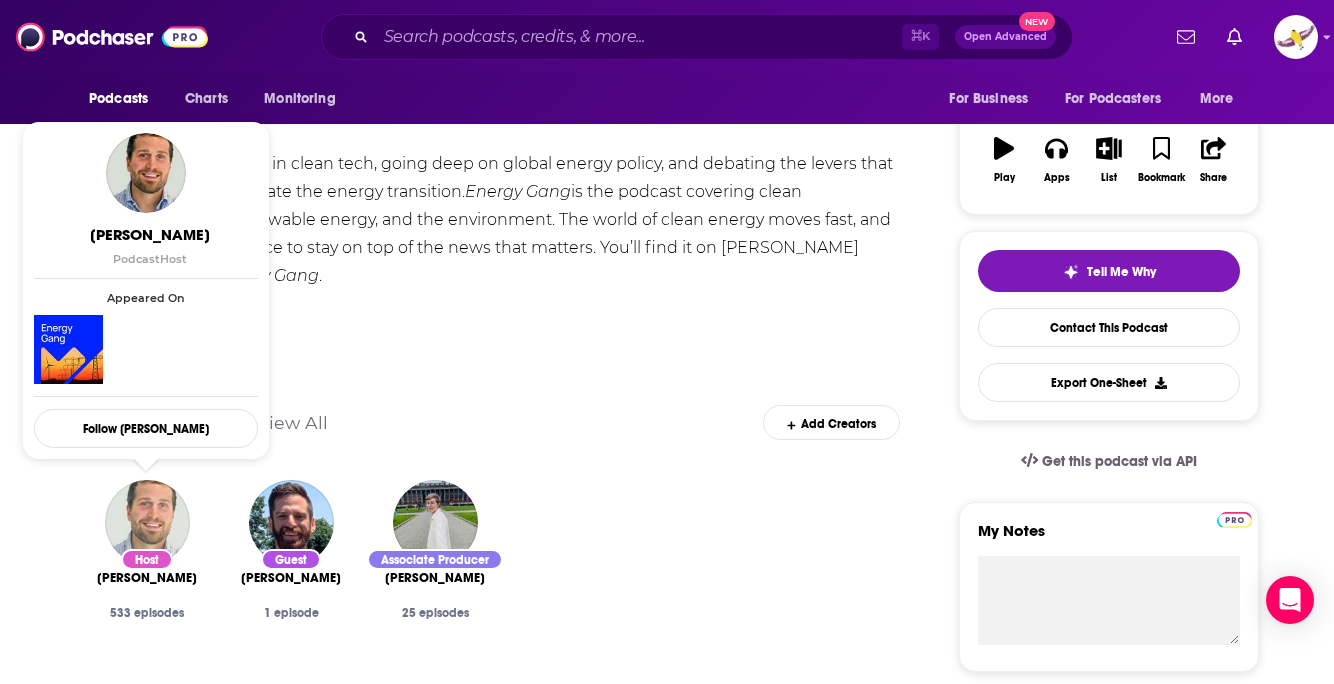 click at bounding box center (147, 522) 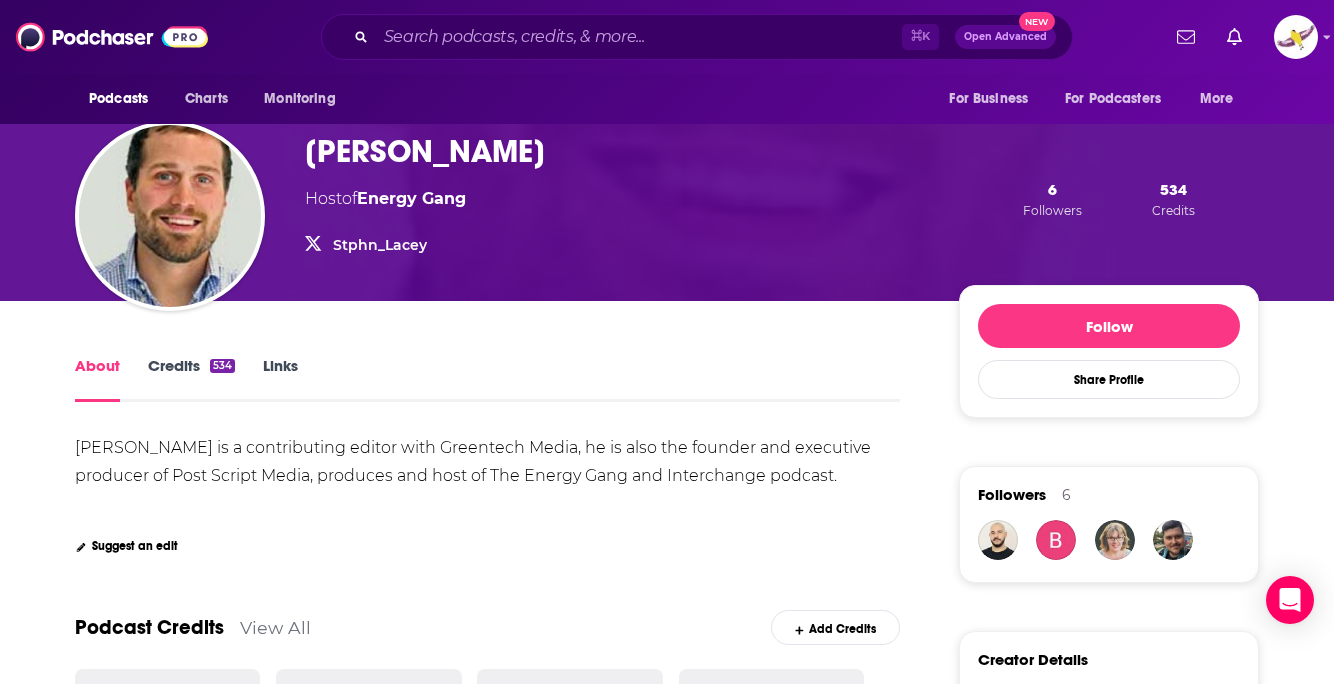 scroll, scrollTop: 134, scrollLeft: 0, axis: vertical 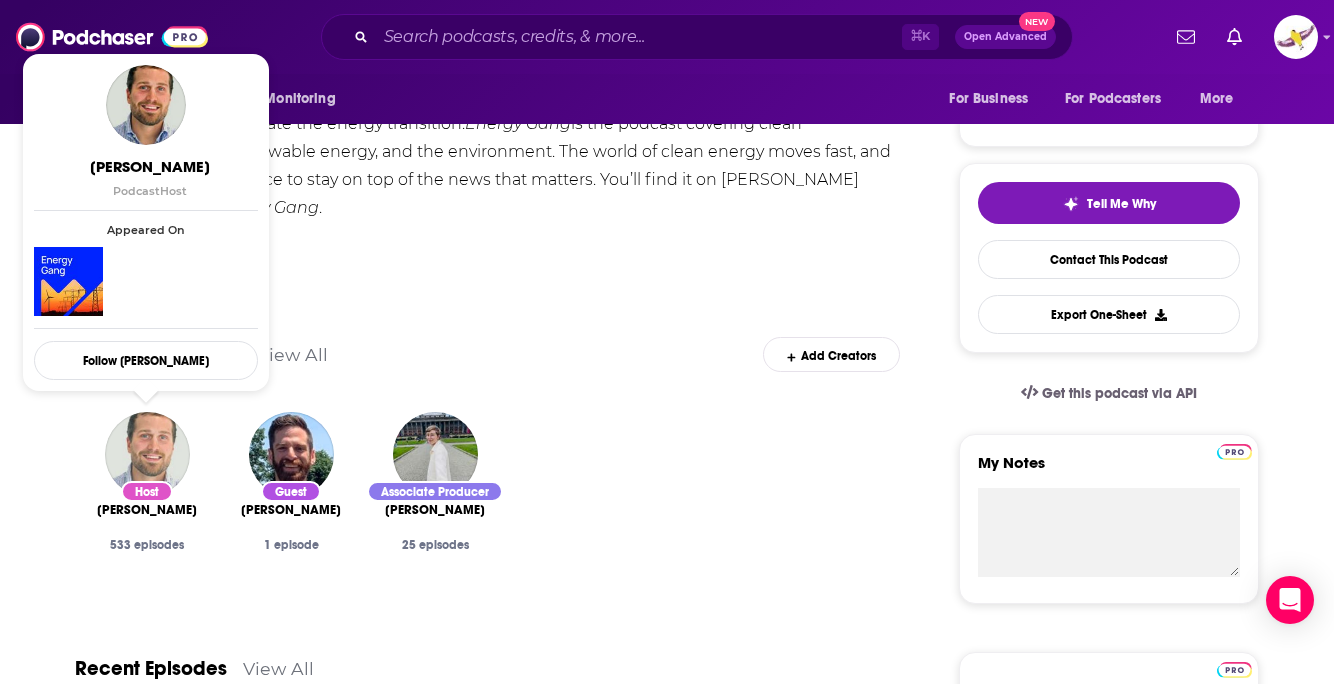 click at bounding box center (147, 454) 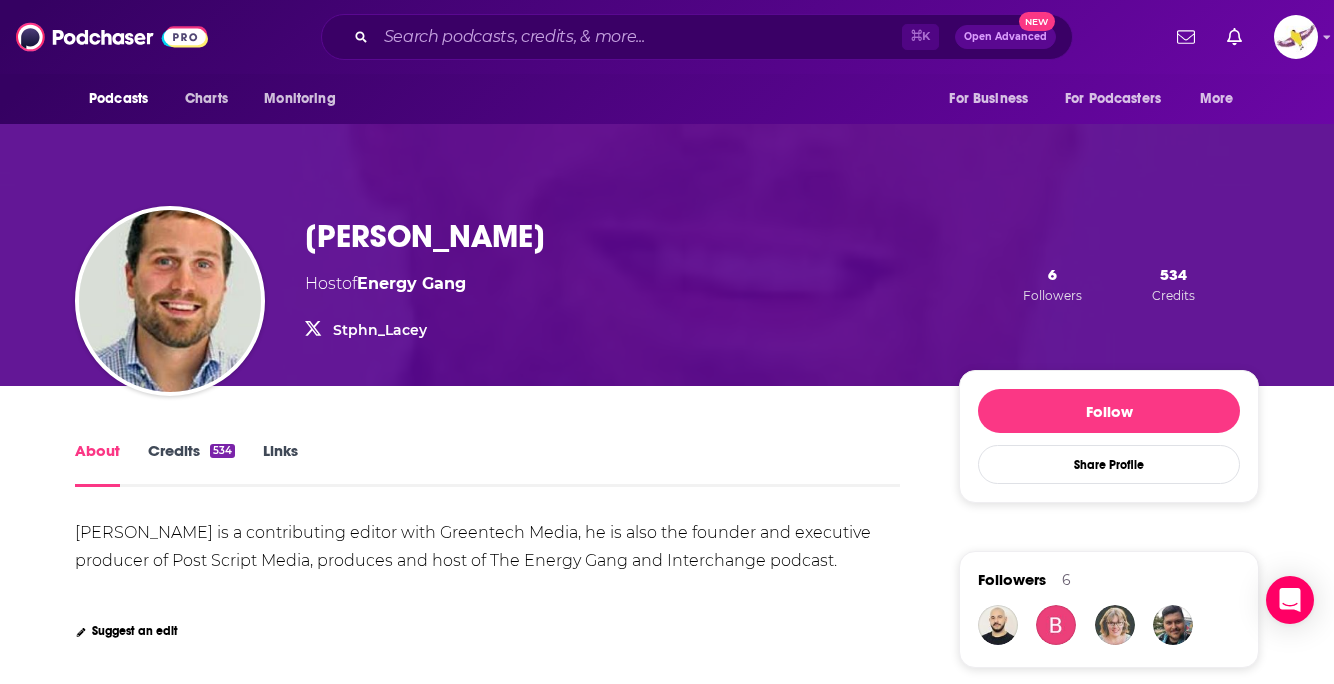 scroll, scrollTop: 62, scrollLeft: 0, axis: vertical 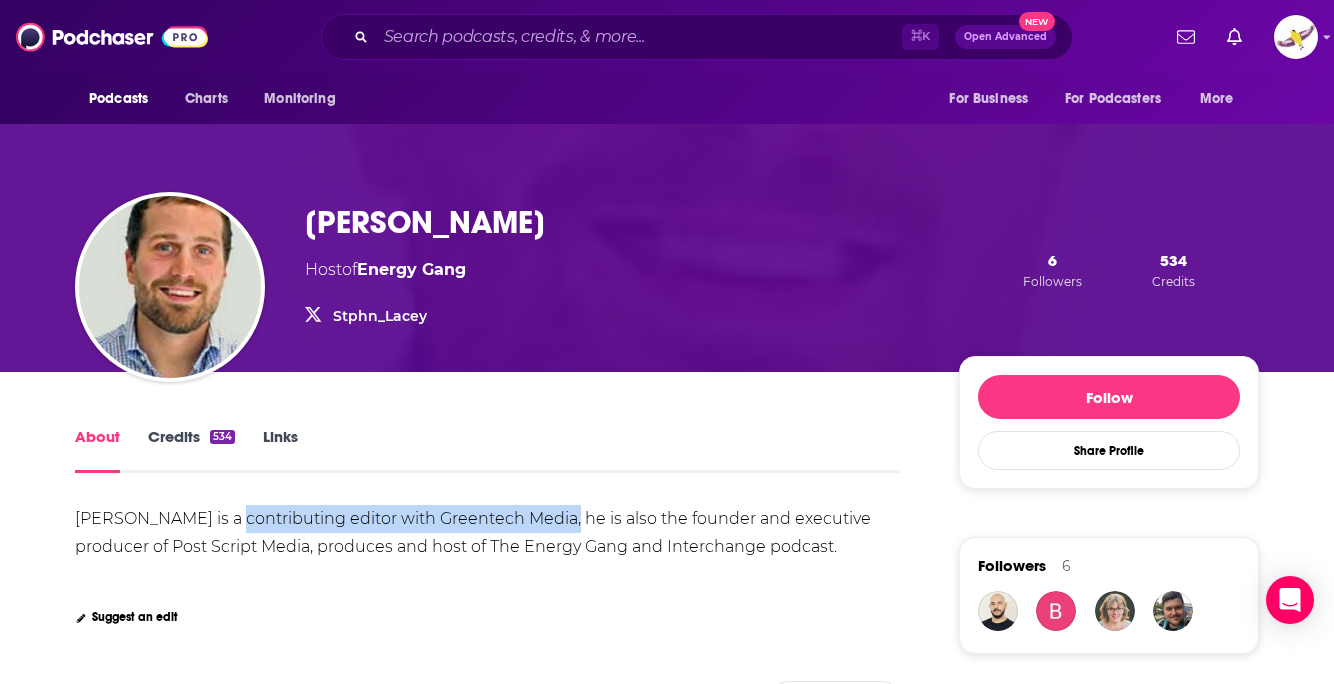 drag, startPoint x: 224, startPoint y: 517, endPoint x: 558, endPoint y: 519, distance: 334.00598 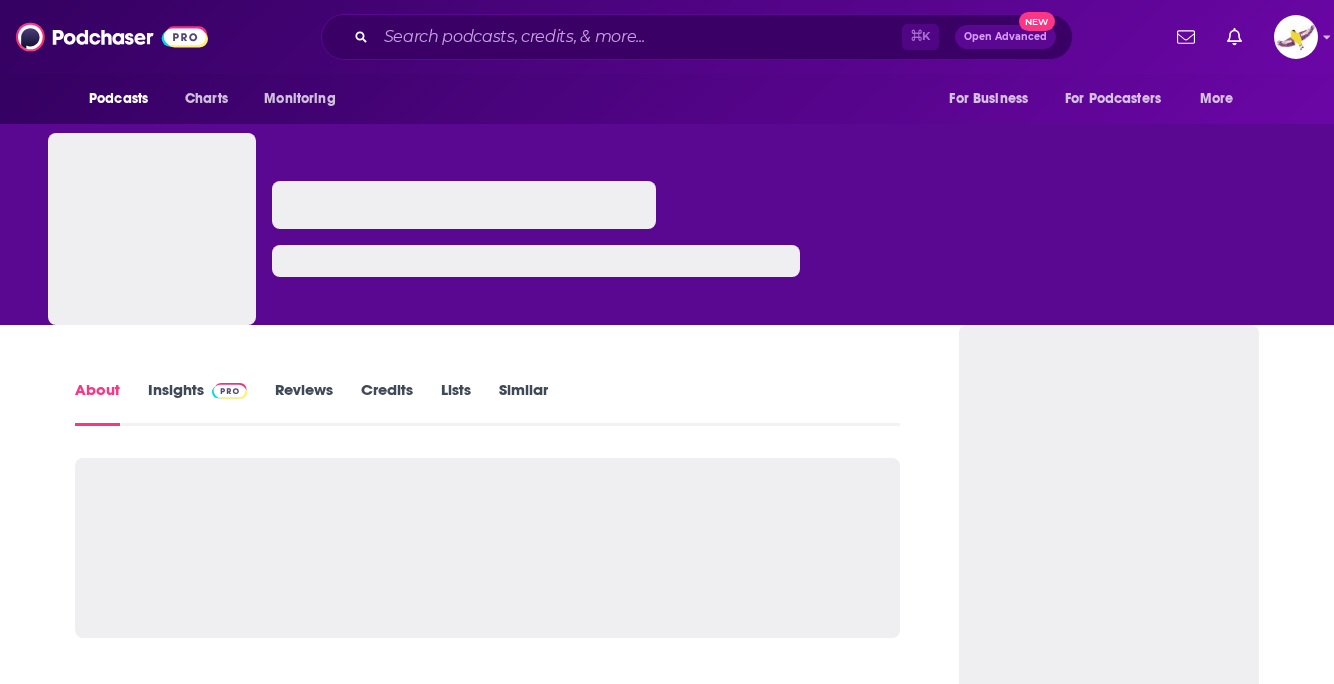 scroll, scrollTop: 0, scrollLeft: 0, axis: both 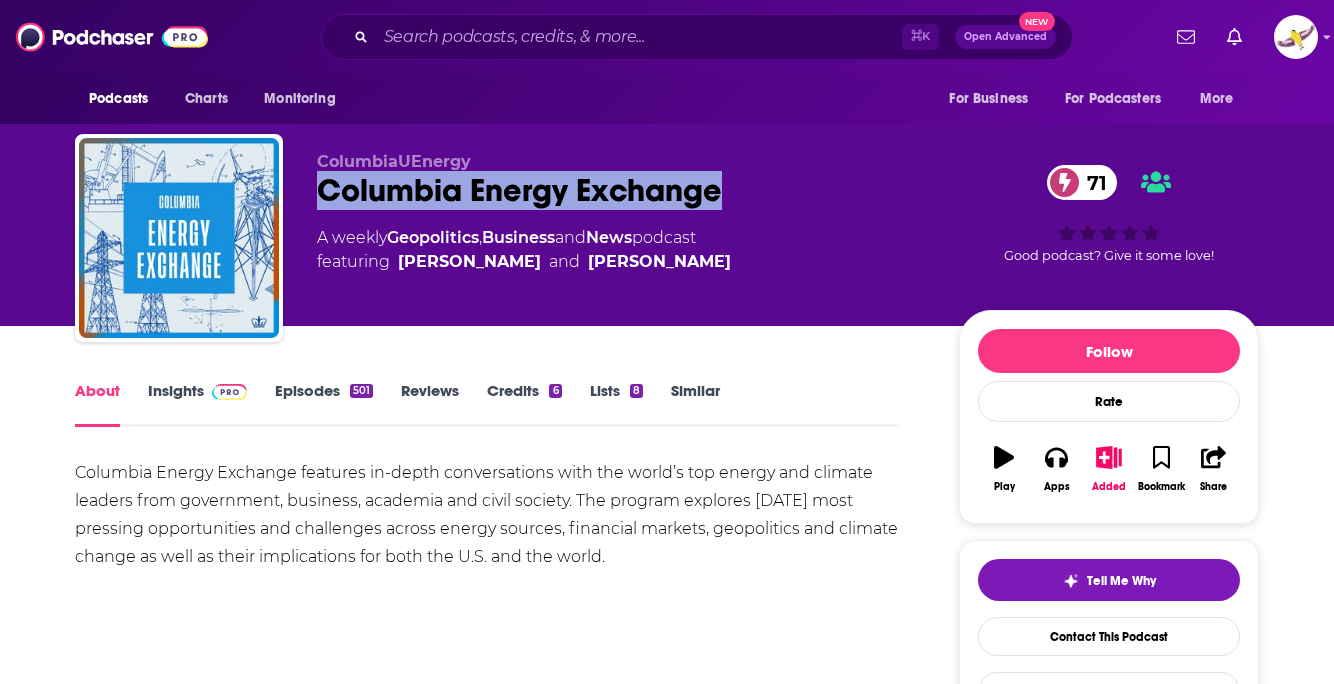 drag, startPoint x: 318, startPoint y: 186, endPoint x: 722, endPoint y: 185, distance: 404.00125 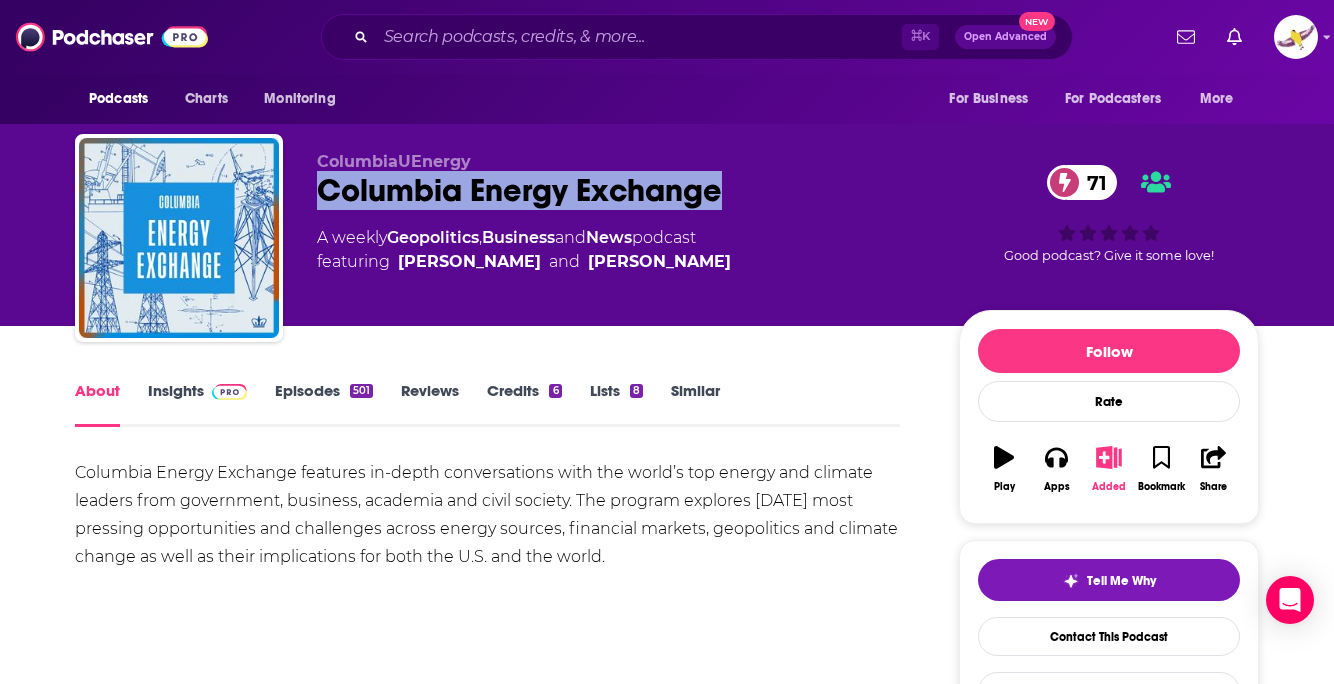 click on "Added" at bounding box center (1109, 469) 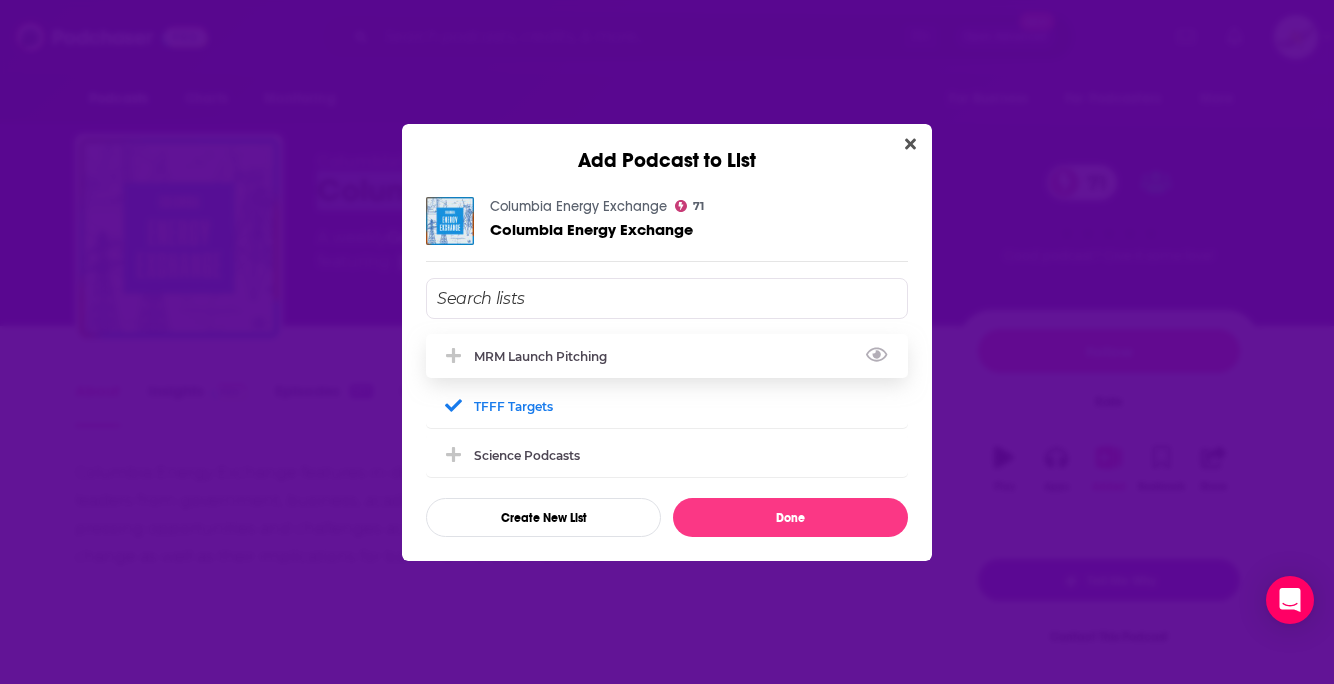 click on "MRM Launch Pitching" at bounding box center (546, 356) 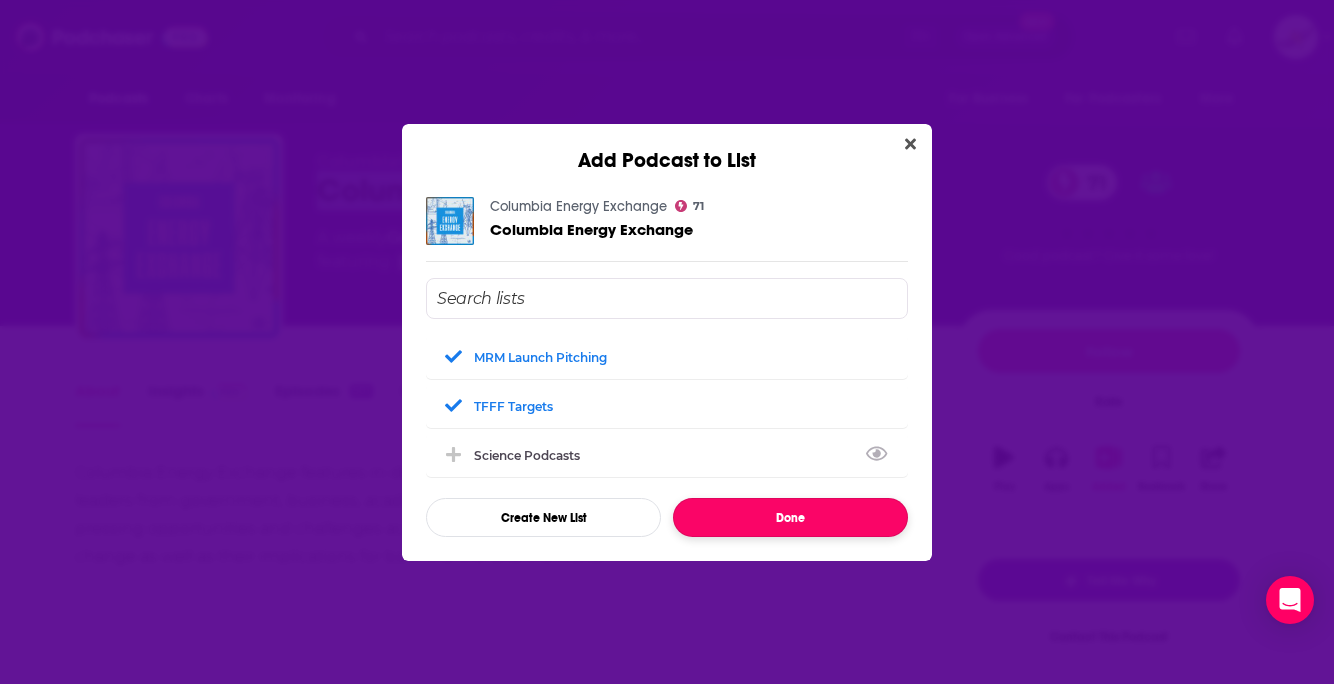 click on "Done" at bounding box center (790, 517) 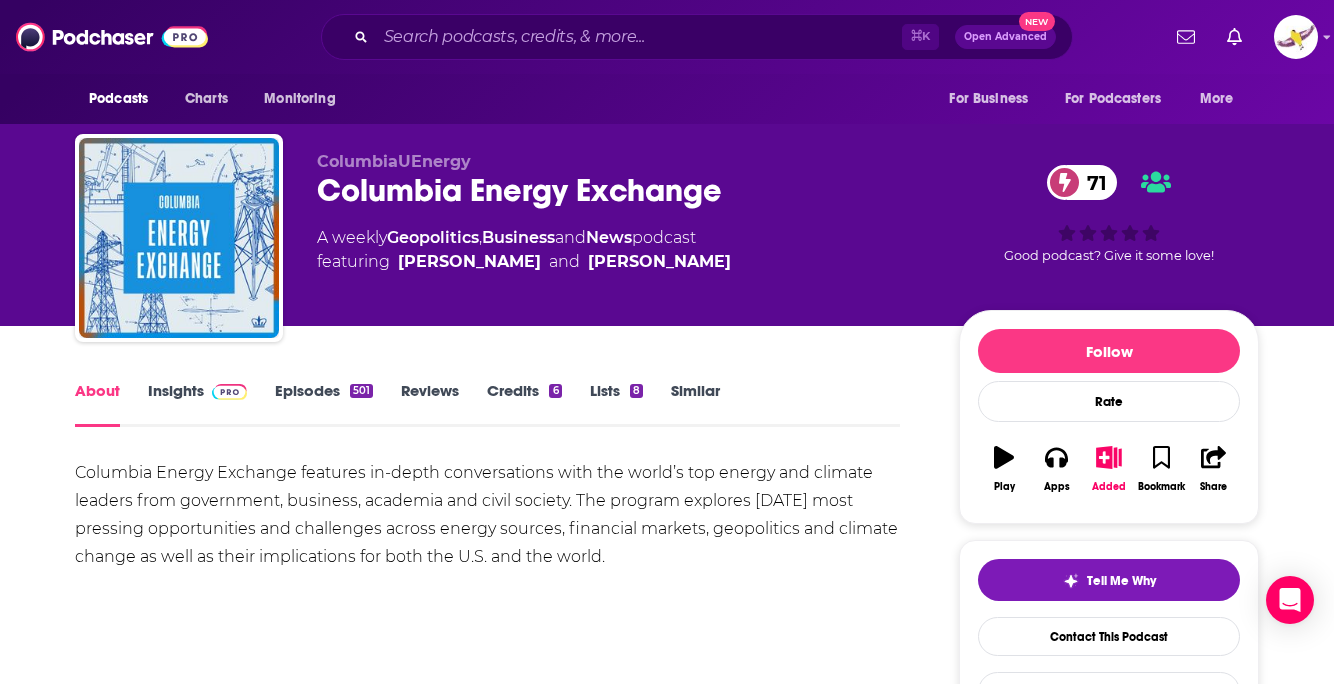 click on "ColumbiaUEnergy" at bounding box center [394, 161] 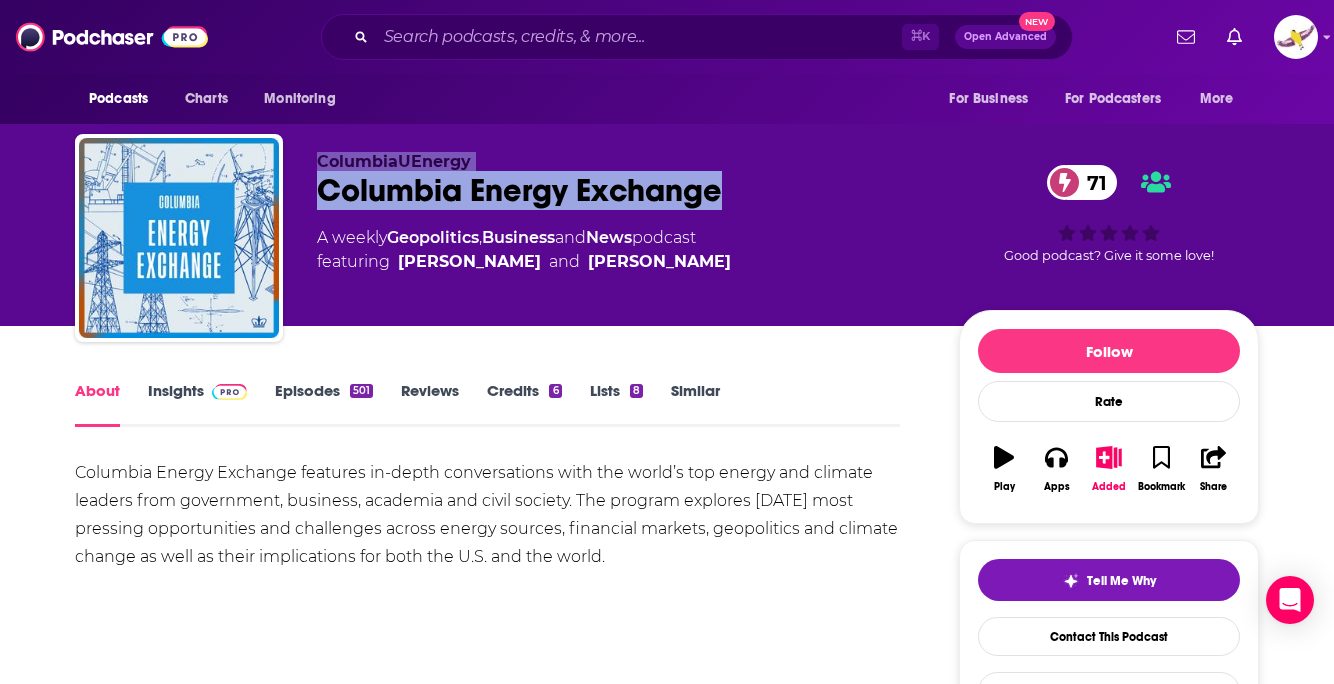 drag, startPoint x: 319, startPoint y: 161, endPoint x: 758, endPoint y: 190, distance: 439.95682 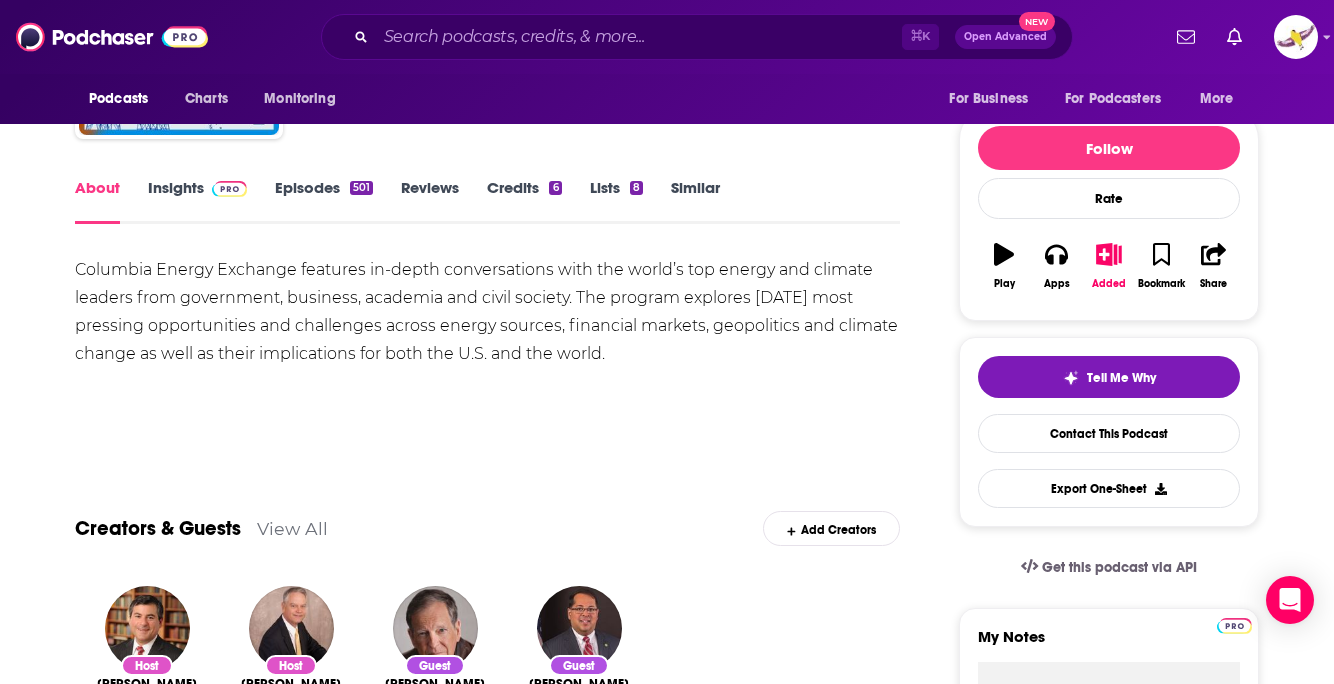 scroll, scrollTop: 379, scrollLeft: 0, axis: vertical 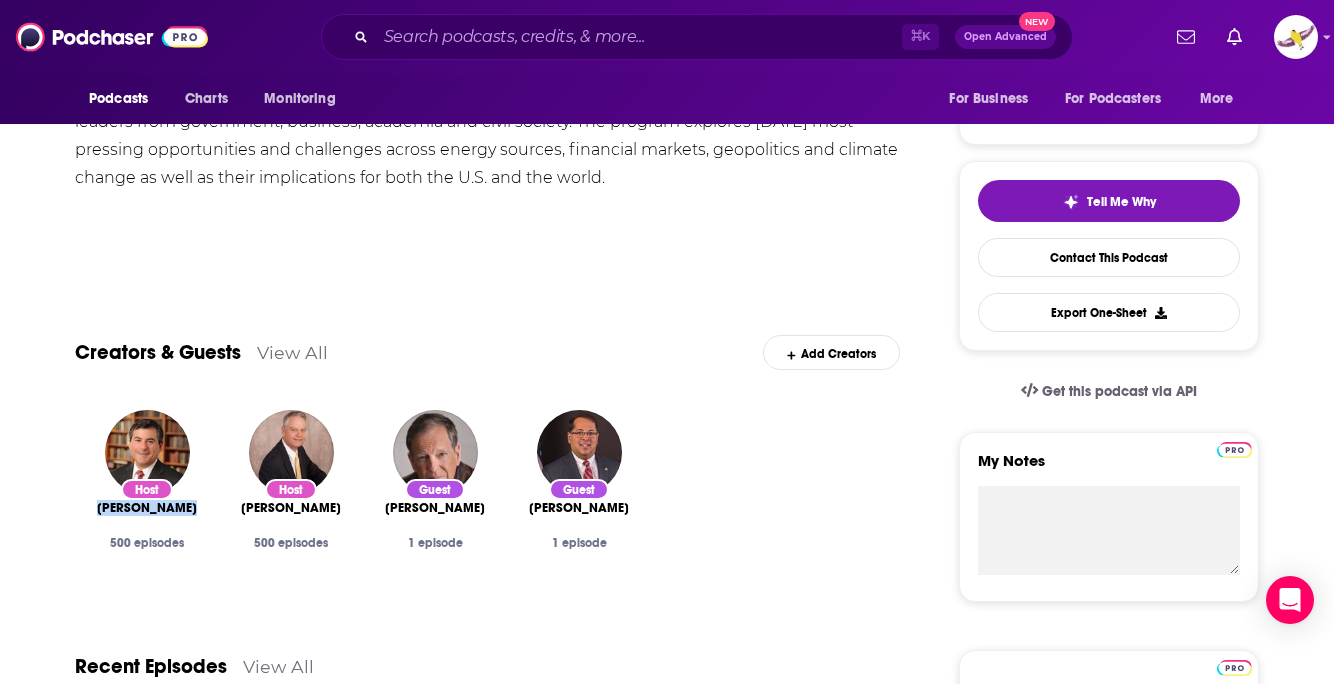 drag, startPoint x: 92, startPoint y: 508, endPoint x: 211, endPoint y: 506, distance: 119.01681 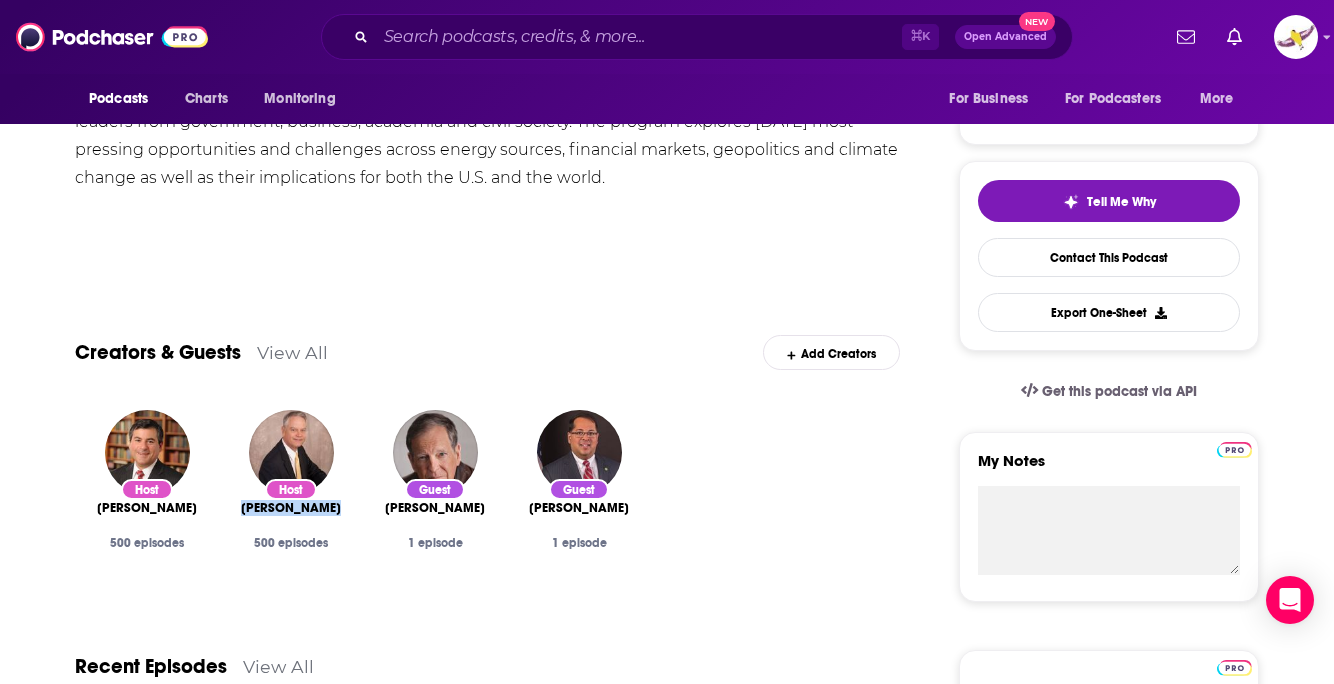drag, startPoint x: 250, startPoint y: 508, endPoint x: 335, endPoint y: 508, distance: 85 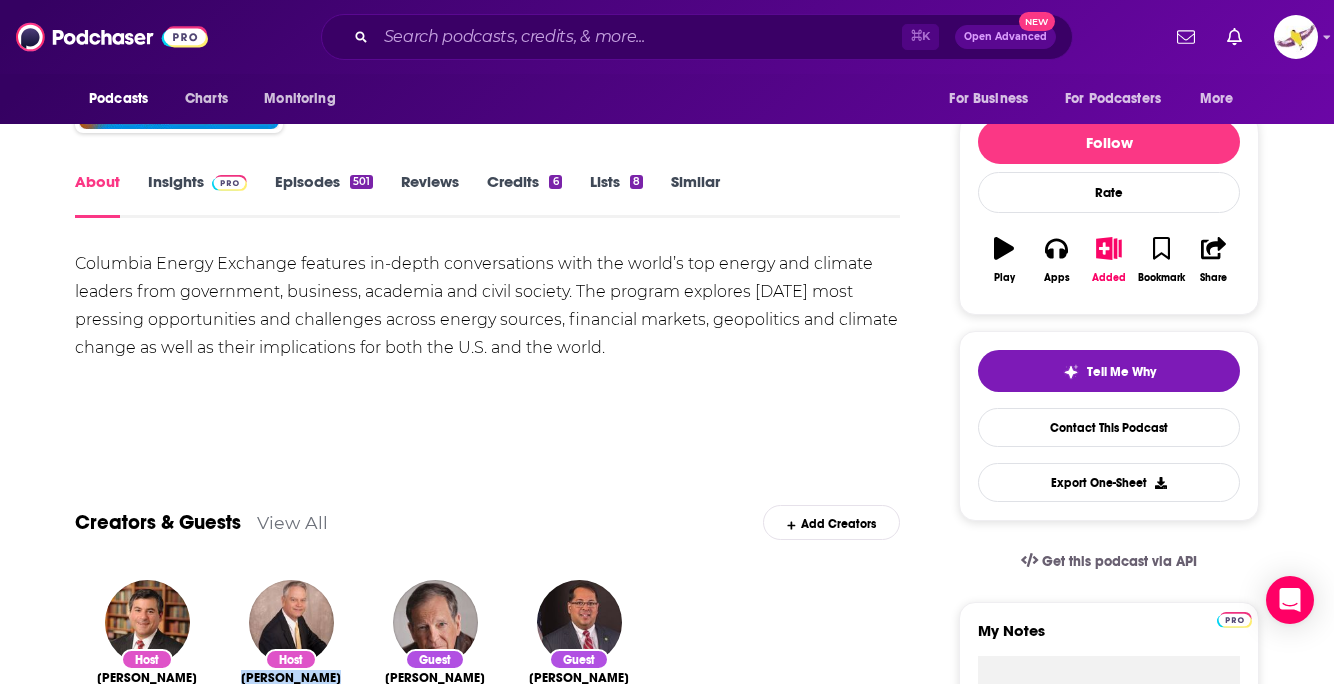drag, startPoint x: 153, startPoint y: 266, endPoint x: 620, endPoint y: 354, distance: 475.2189 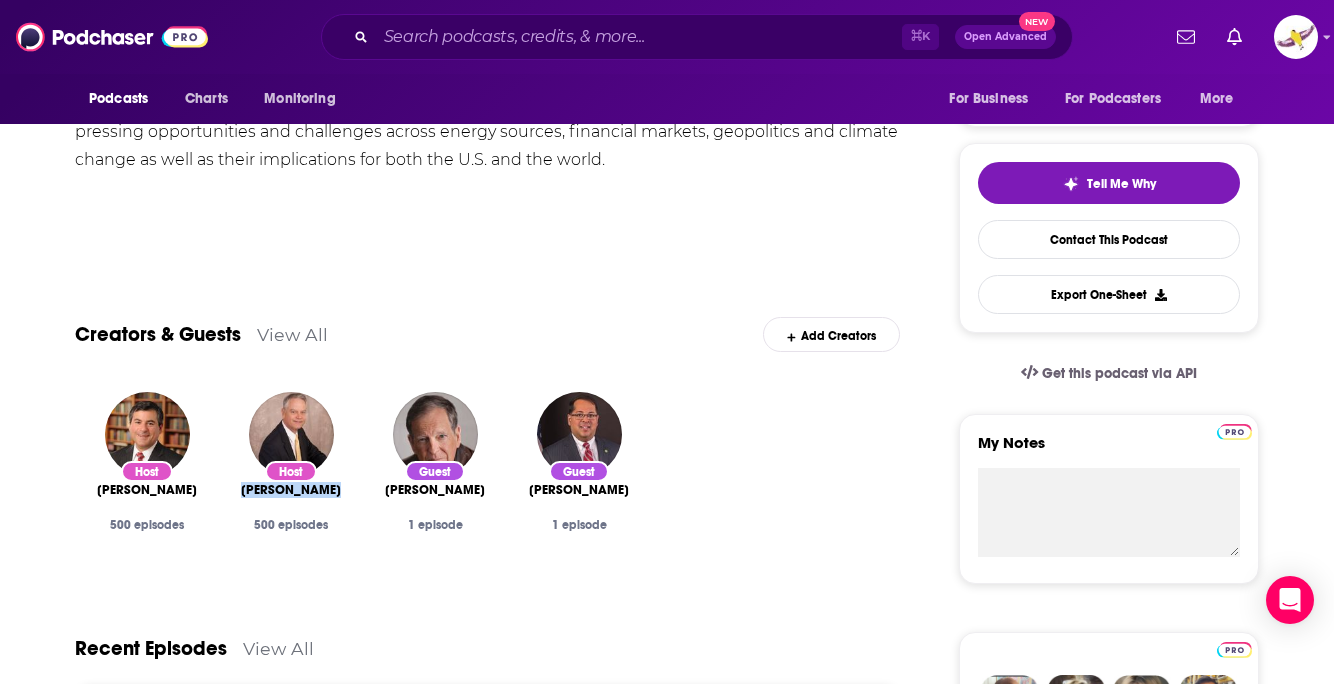 scroll, scrollTop: 0, scrollLeft: 0, axis: both 